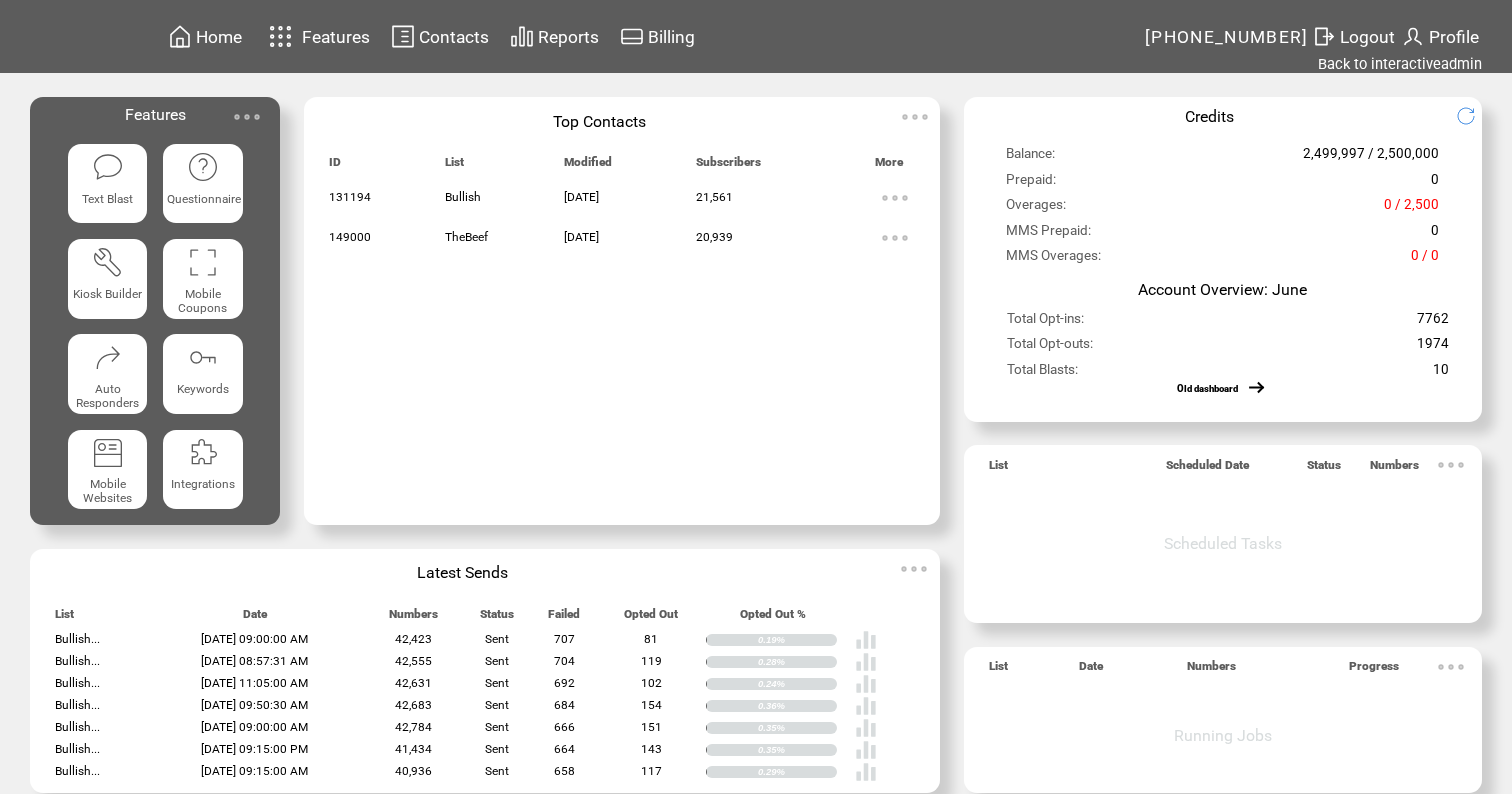 scroll, scrollTop: 0, scrollLeft: 0, axis: both 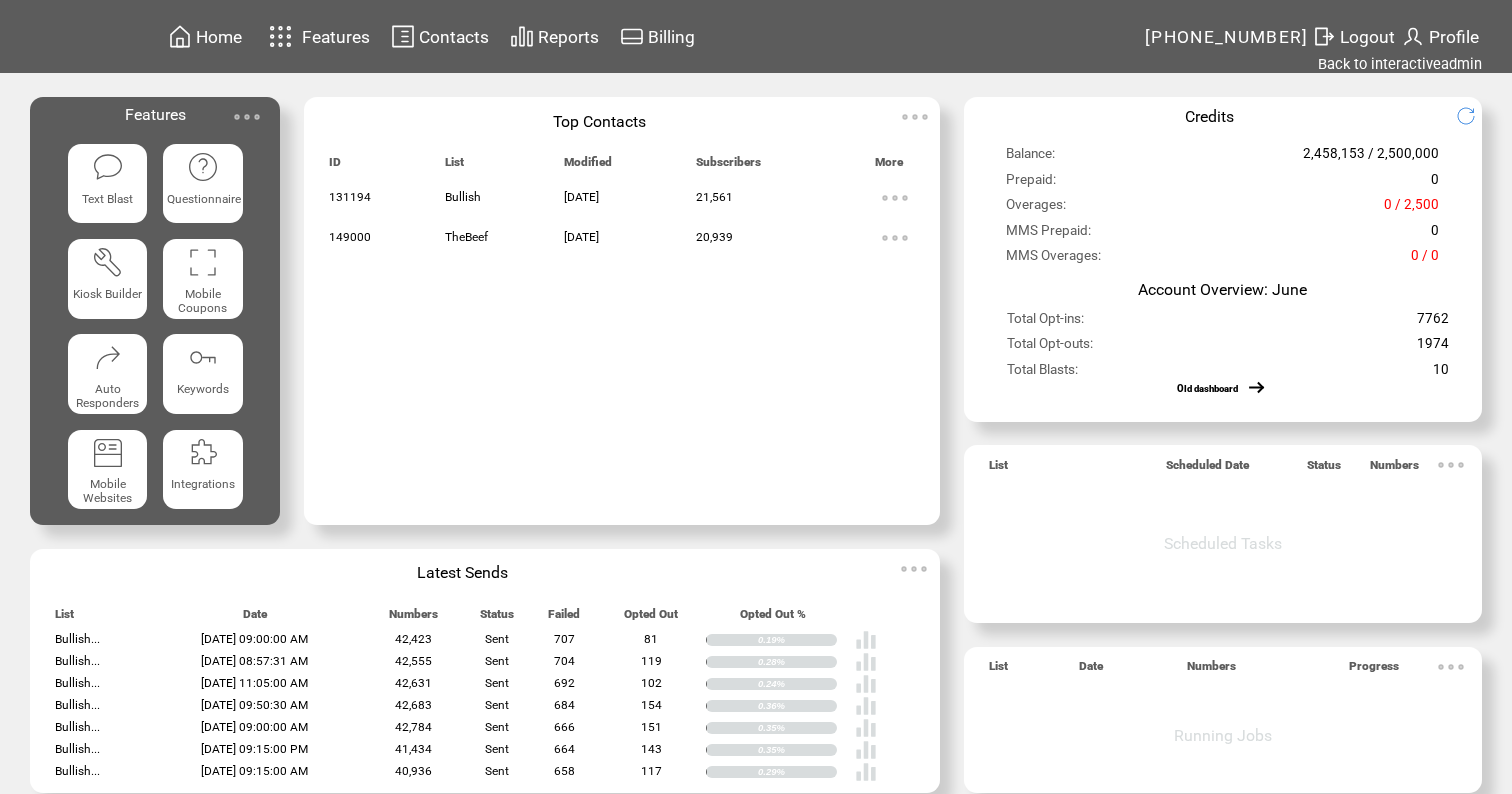 click on "Reports" at bounding box center [568, 37] 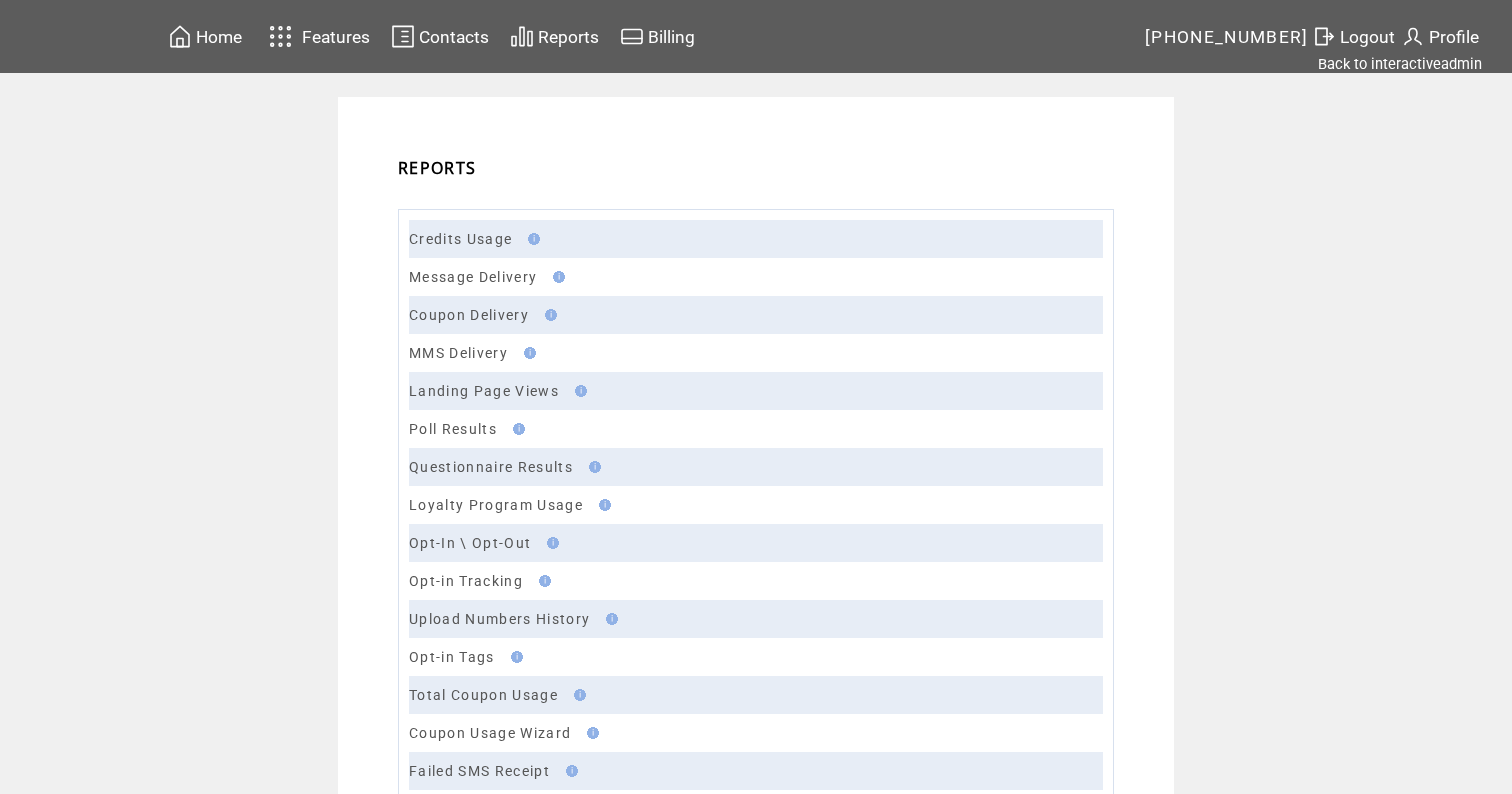 scroll, scrollTop: 0, scrollLeft: 0, axis: both 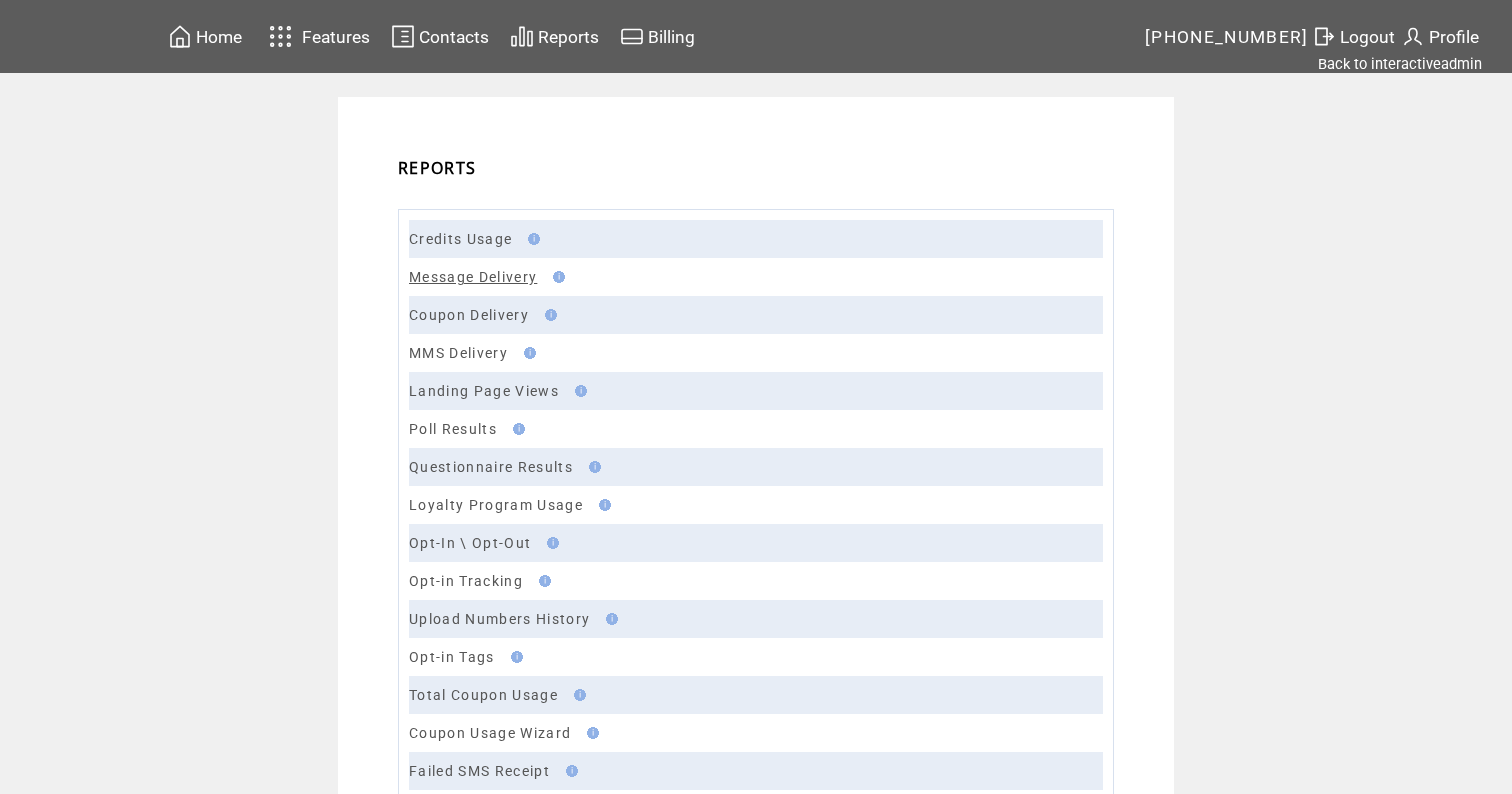 click on "Message Delivery" at bounding box center (473, 277) 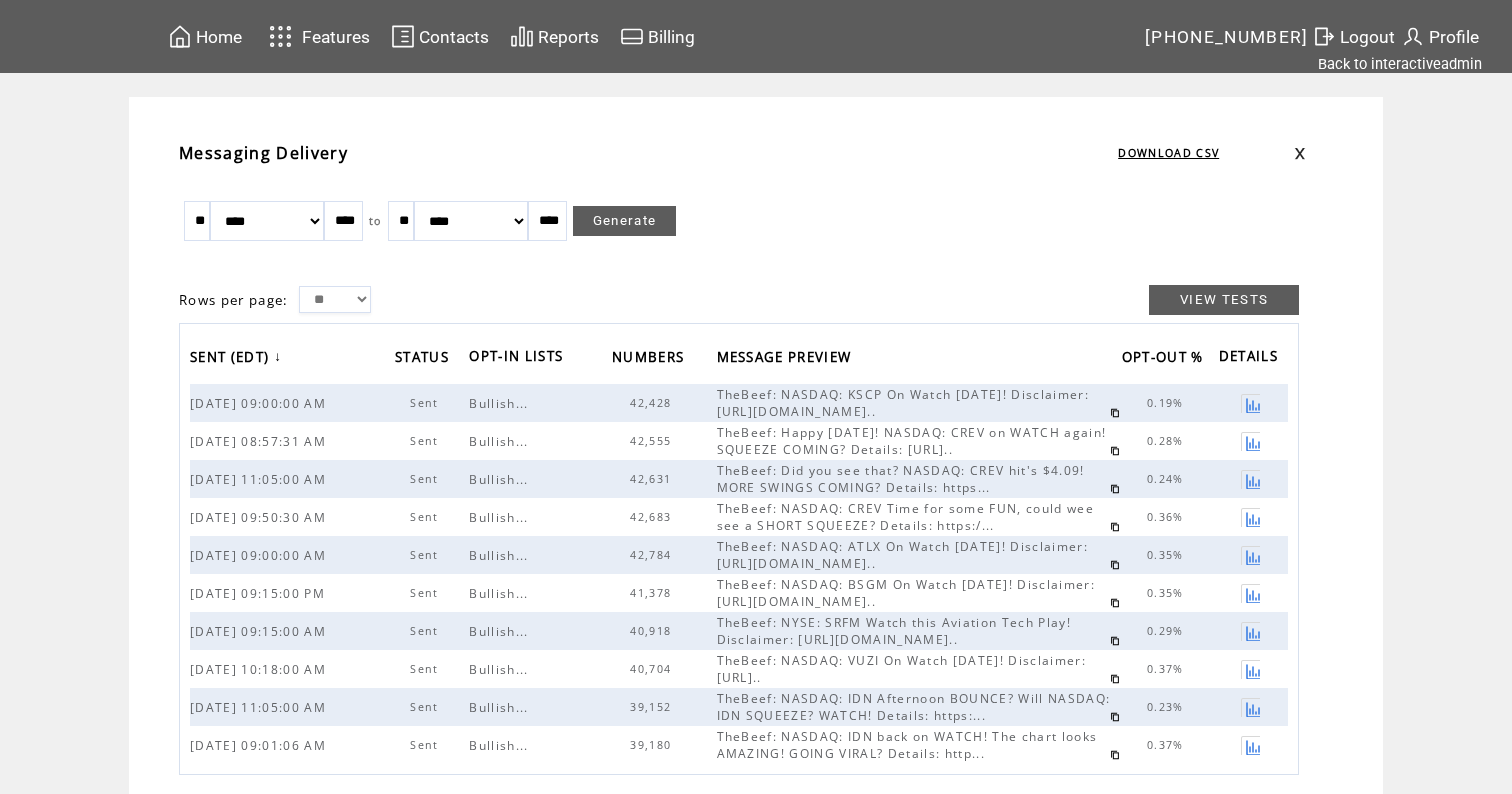 scroll, scrollTop: 0, scrollLeft: 0, axis: both 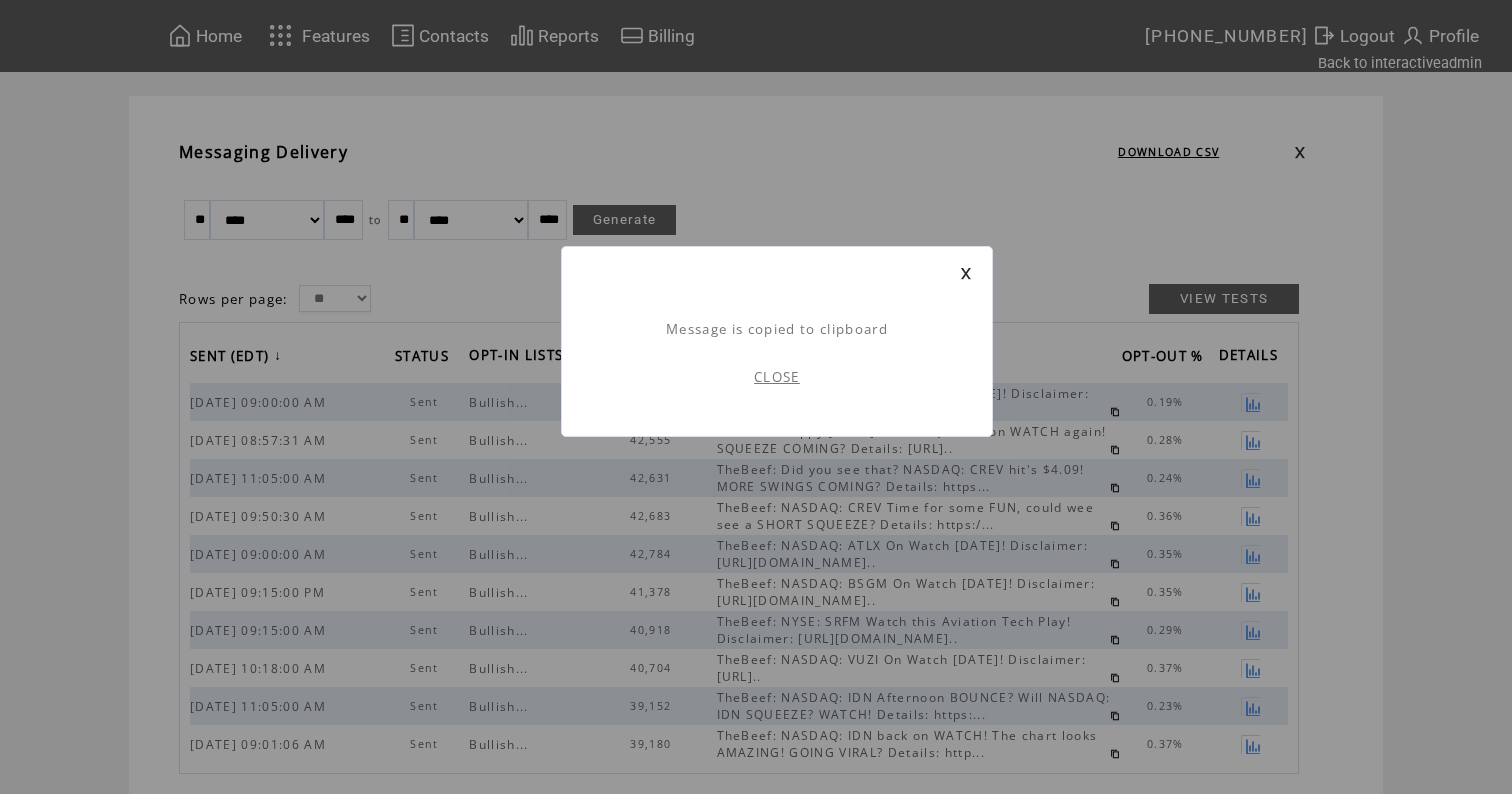 click on "CLOSE" at bounding box center [777, 377] 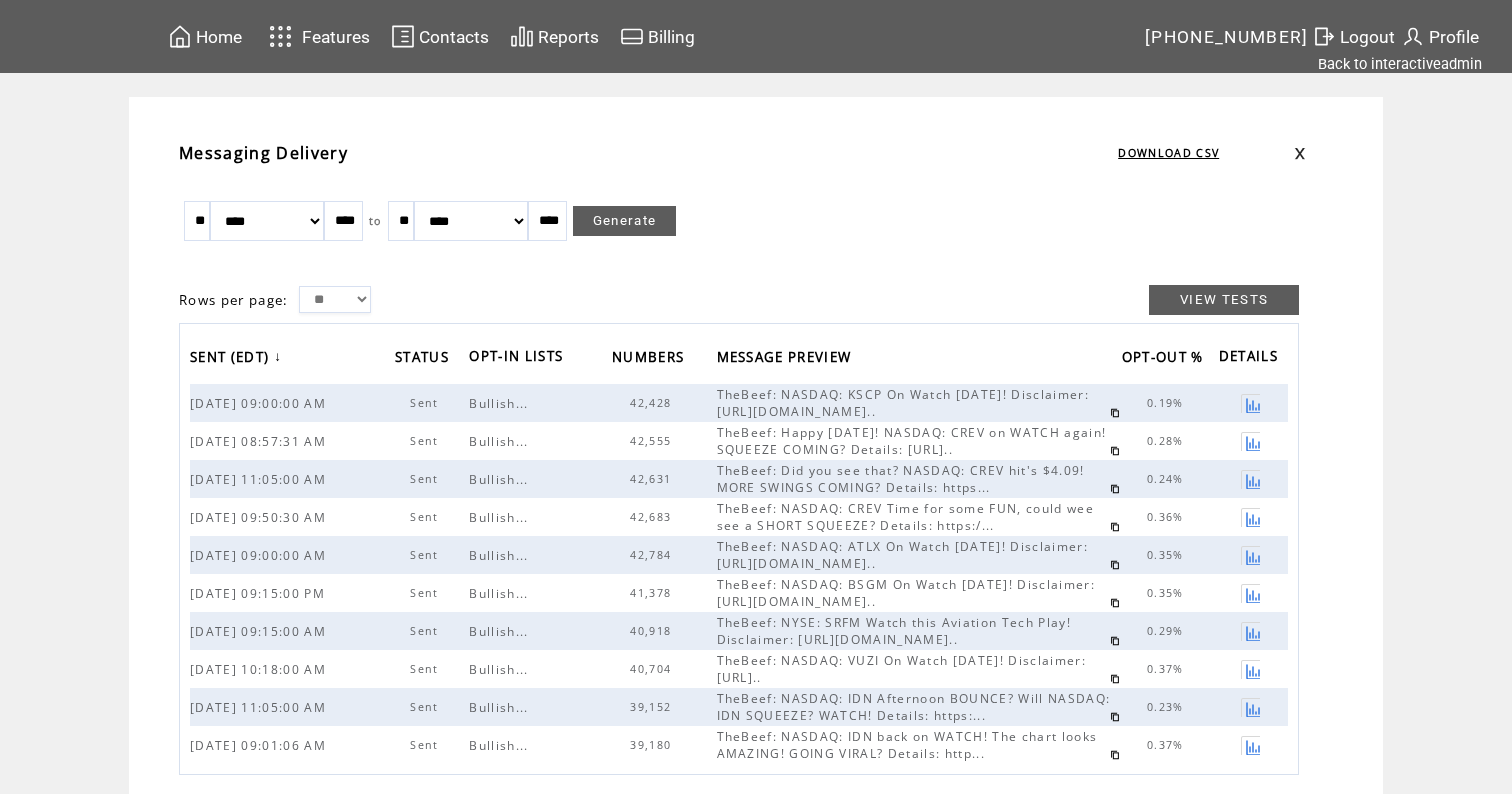 click on "Home" at bounding box center (219, 37) 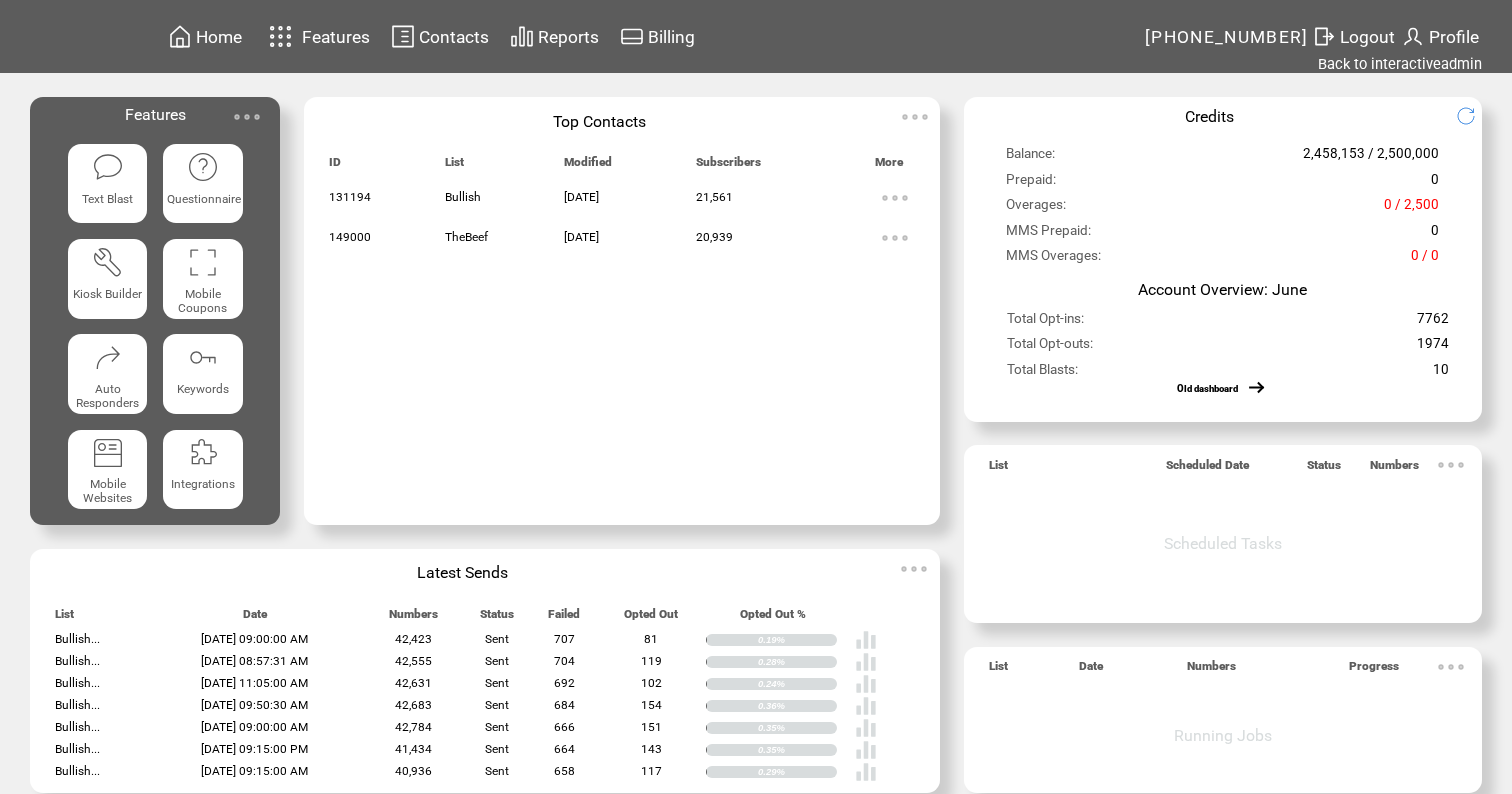 scroll, scrollTop: 0, scrollLeft: 0, axis: both 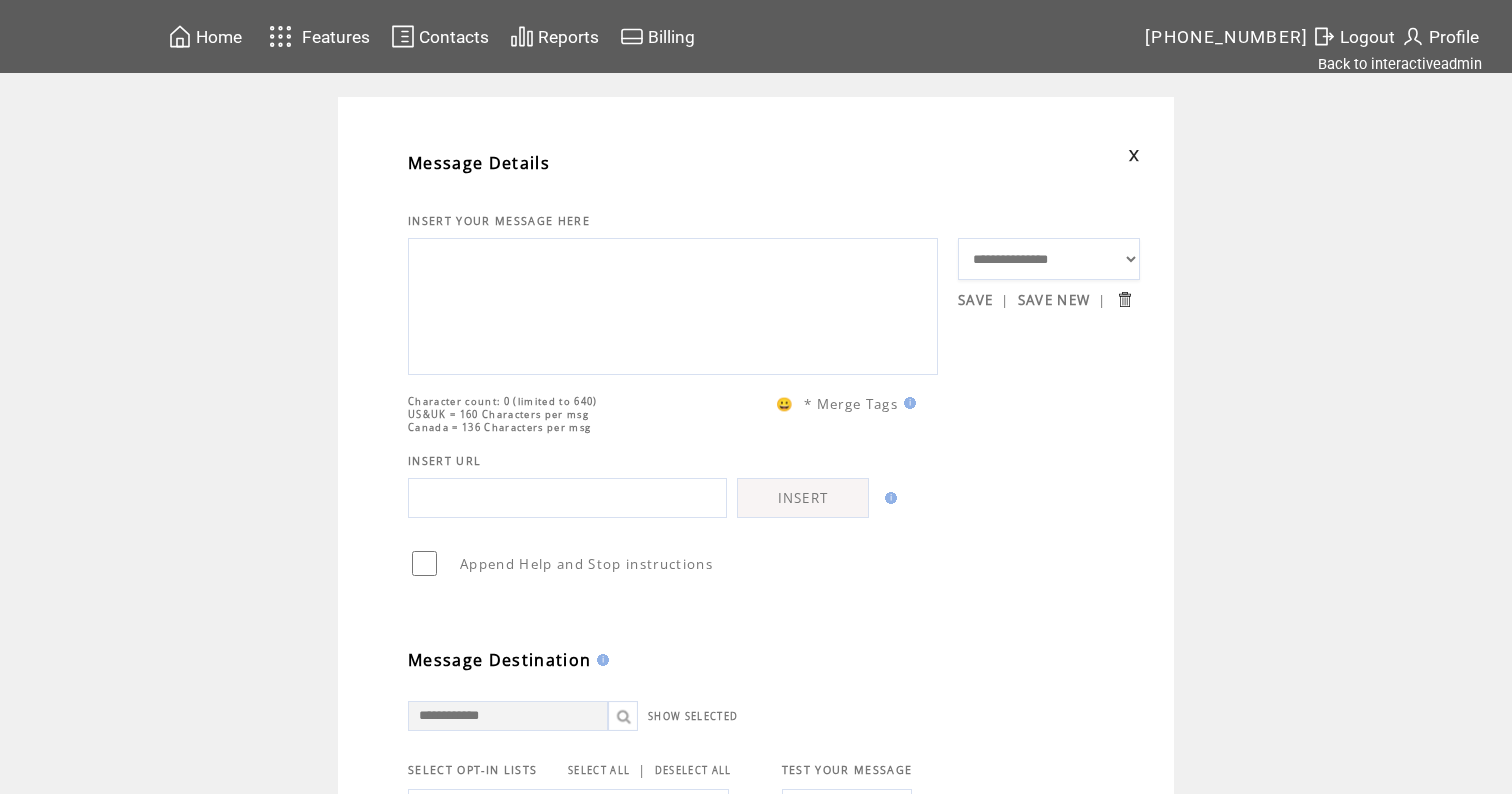 click at bounding box center (673, 304) 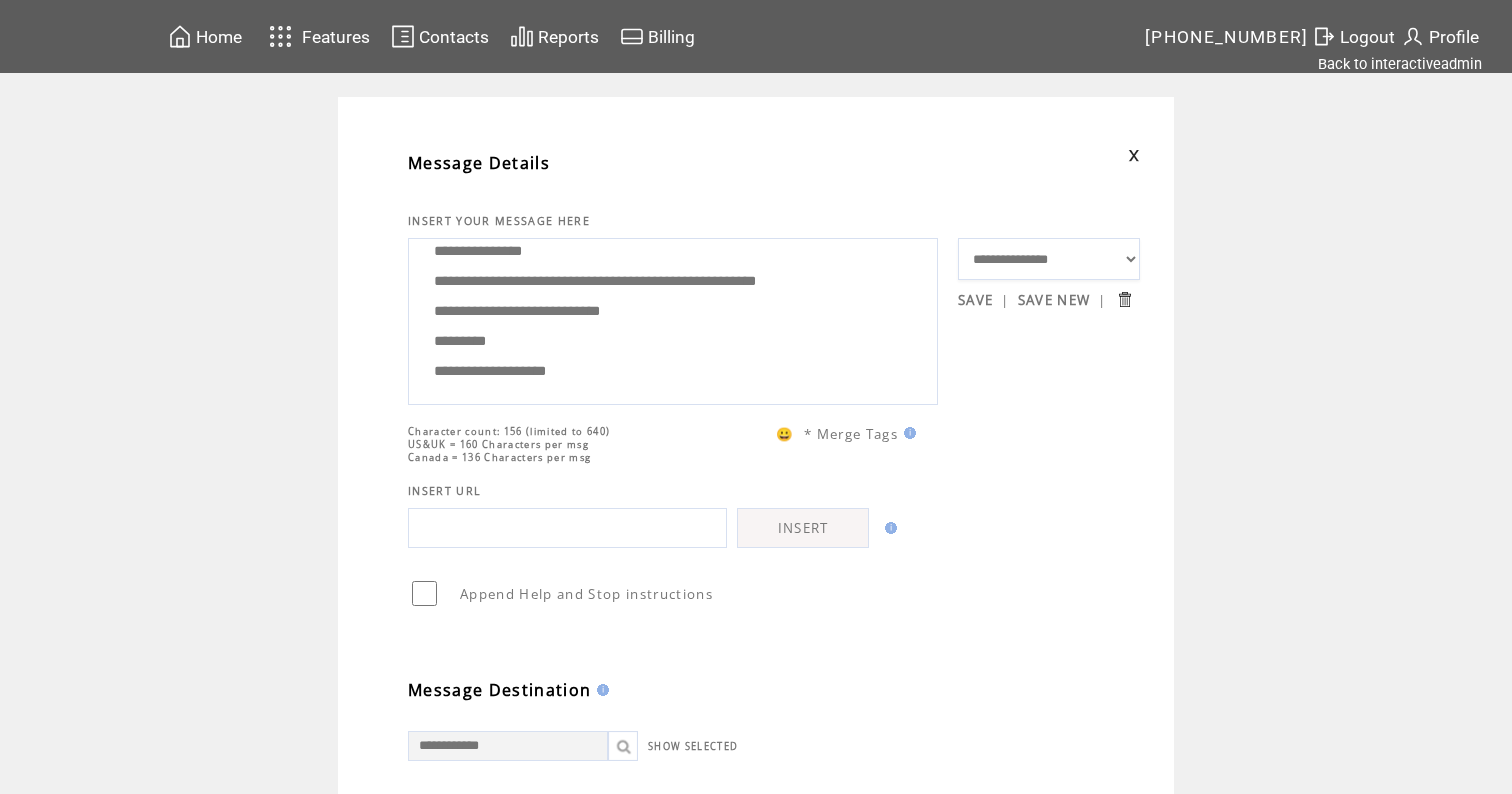 scroll, scrollTop: 39, scrollLeft: 0, axis: vertical 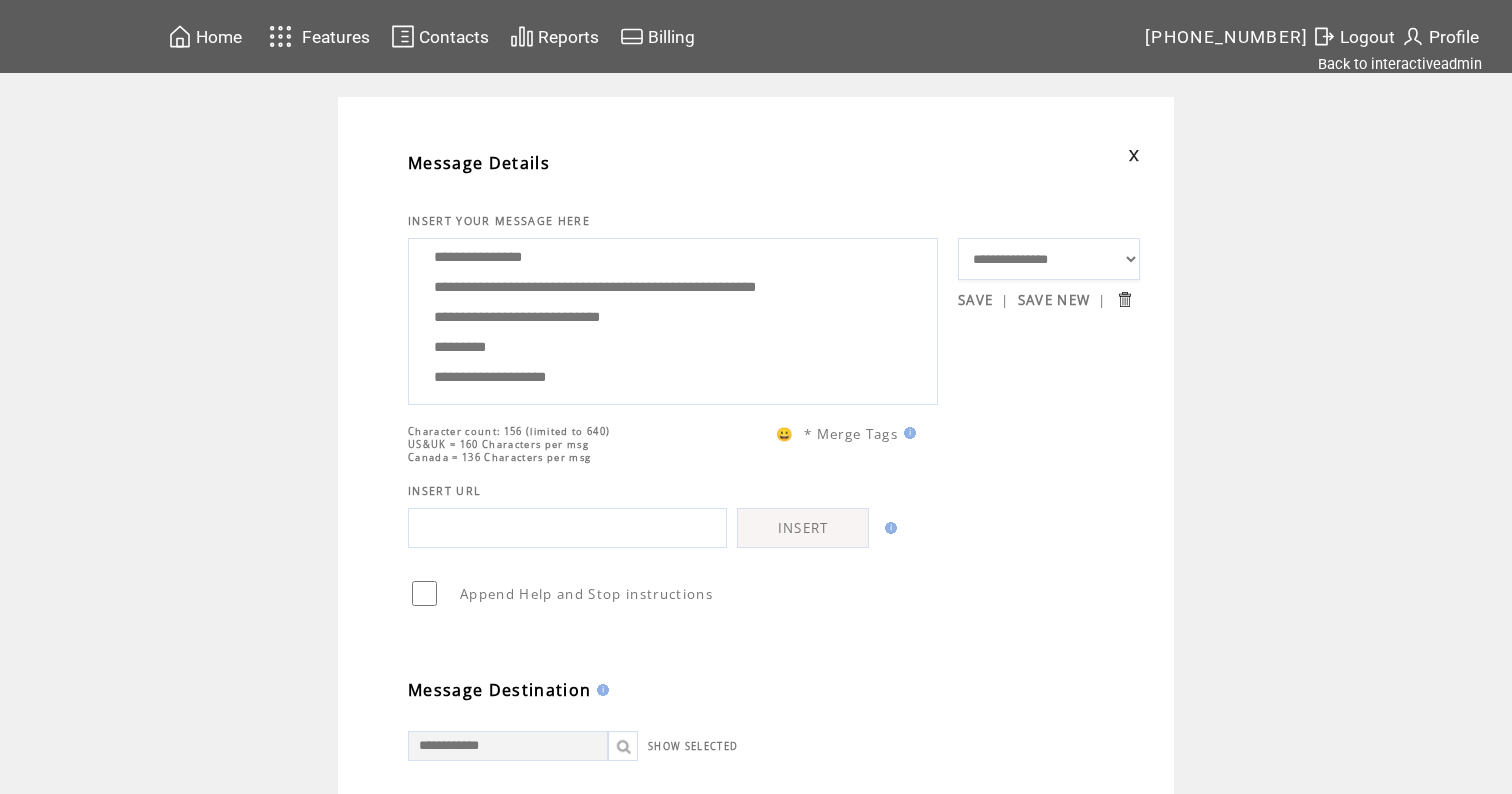 click on "**********" at bounding box center (673, 319) 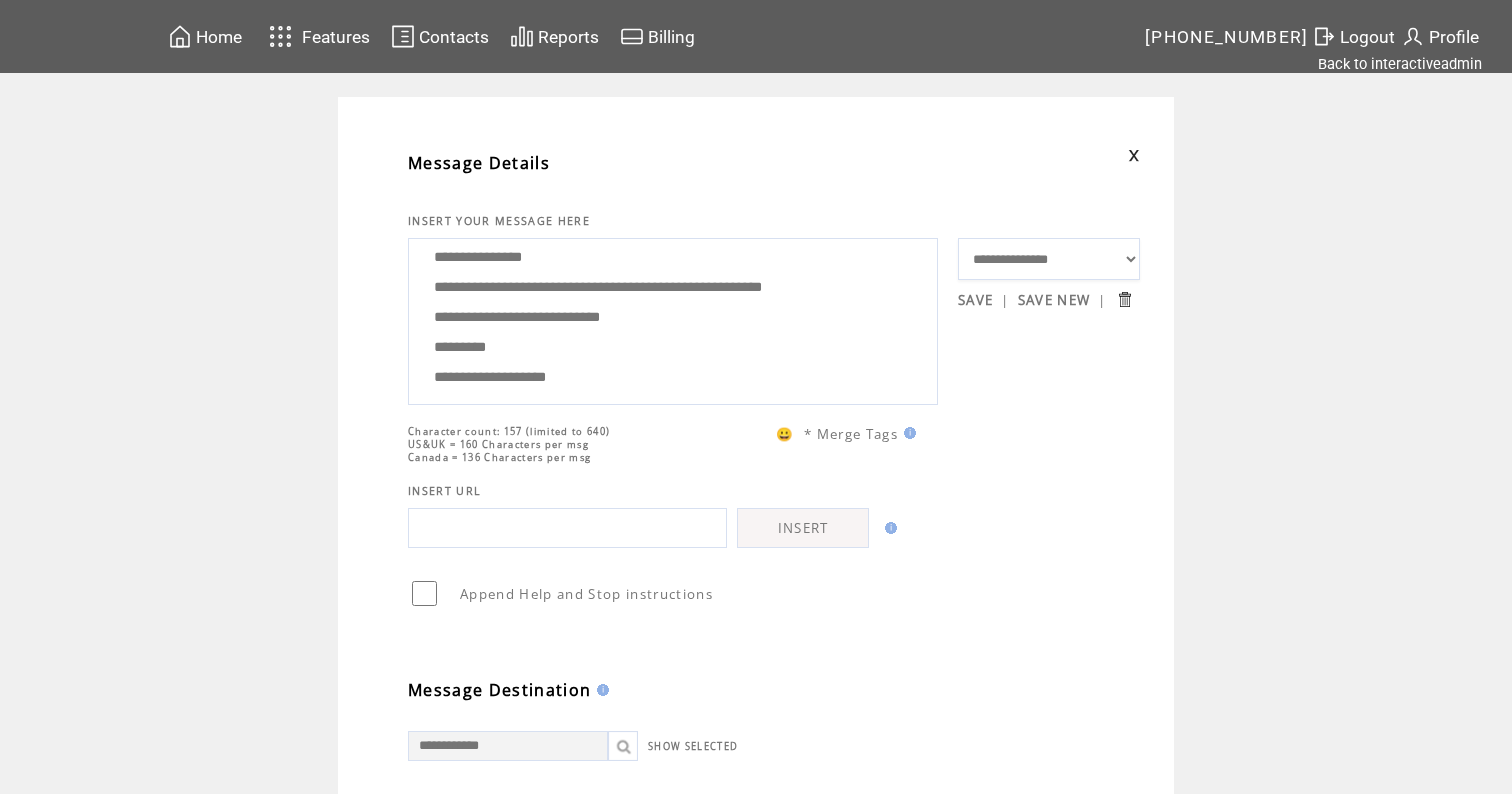 click on "**********" at bounding box center (673, 319) 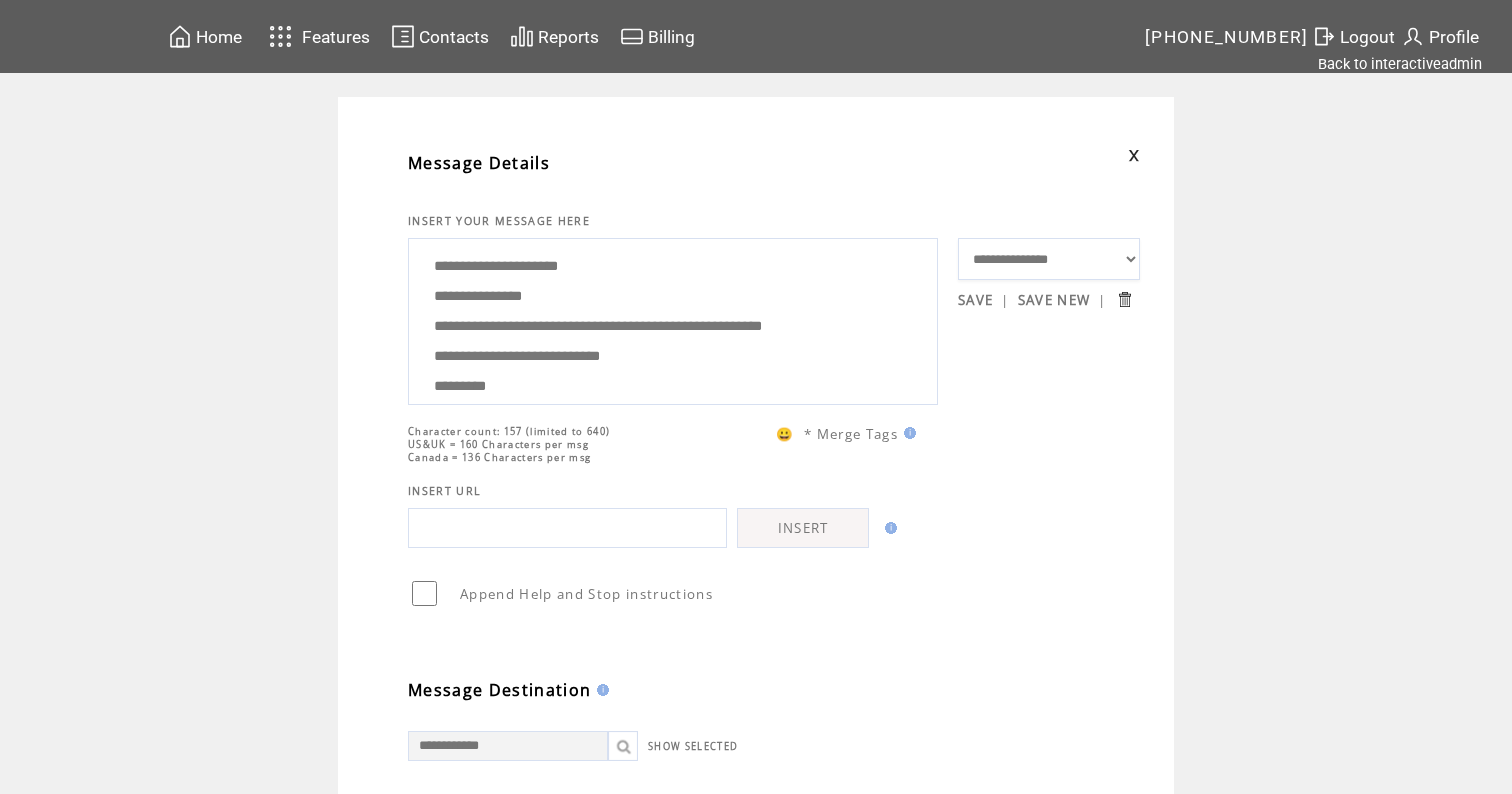 scroll, scrollTop: 0, scrollLeft: 0, axis: both 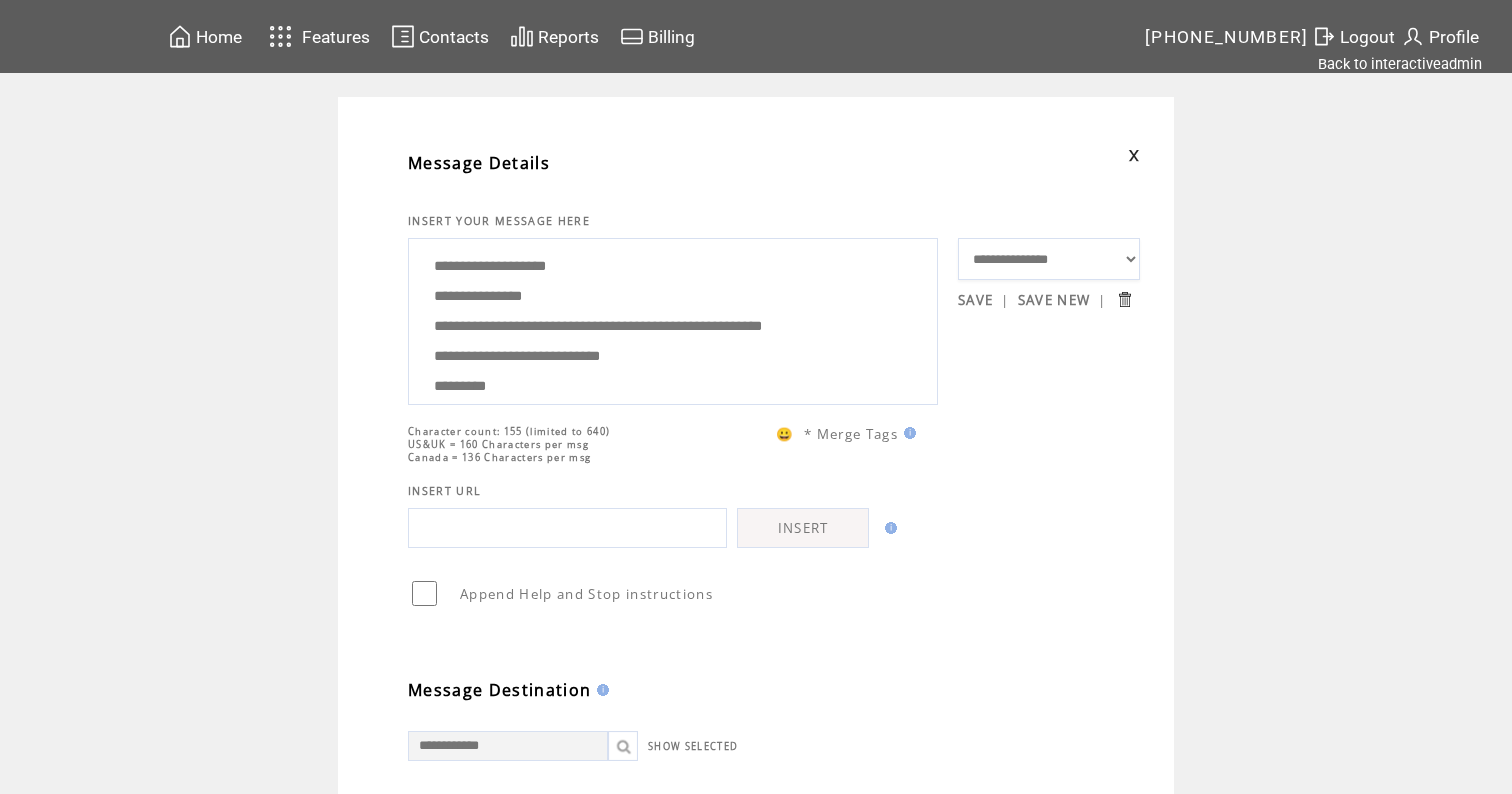 click on "**********" at bounding box center (673, 319) 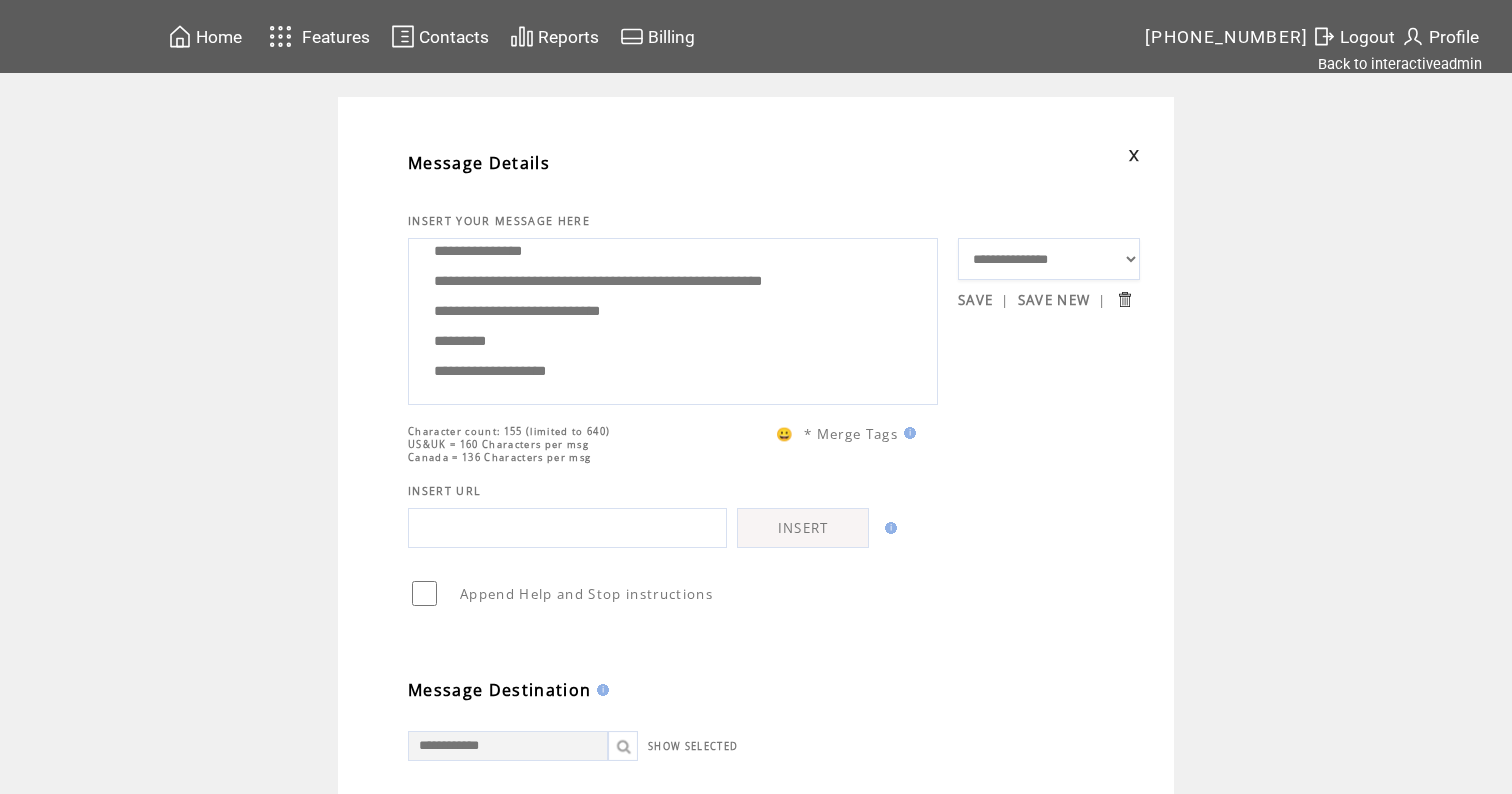 scroll, scrollTop: 100, scrollLeft: 0, axis: vertical 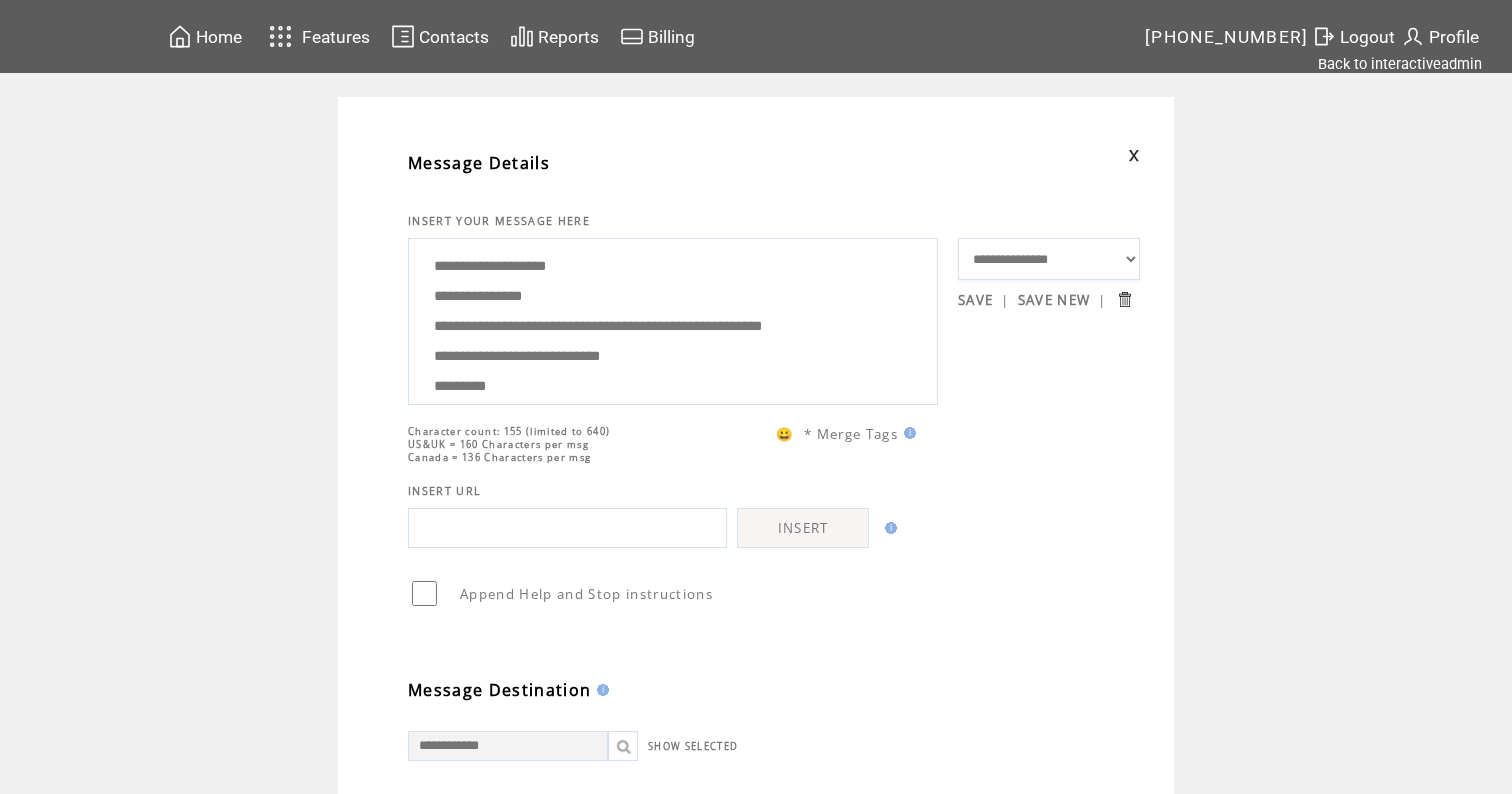 drag, startPoint x: 614, startPoint y: 379, endPoint x: 614, endPoint y: 111, distance: 268 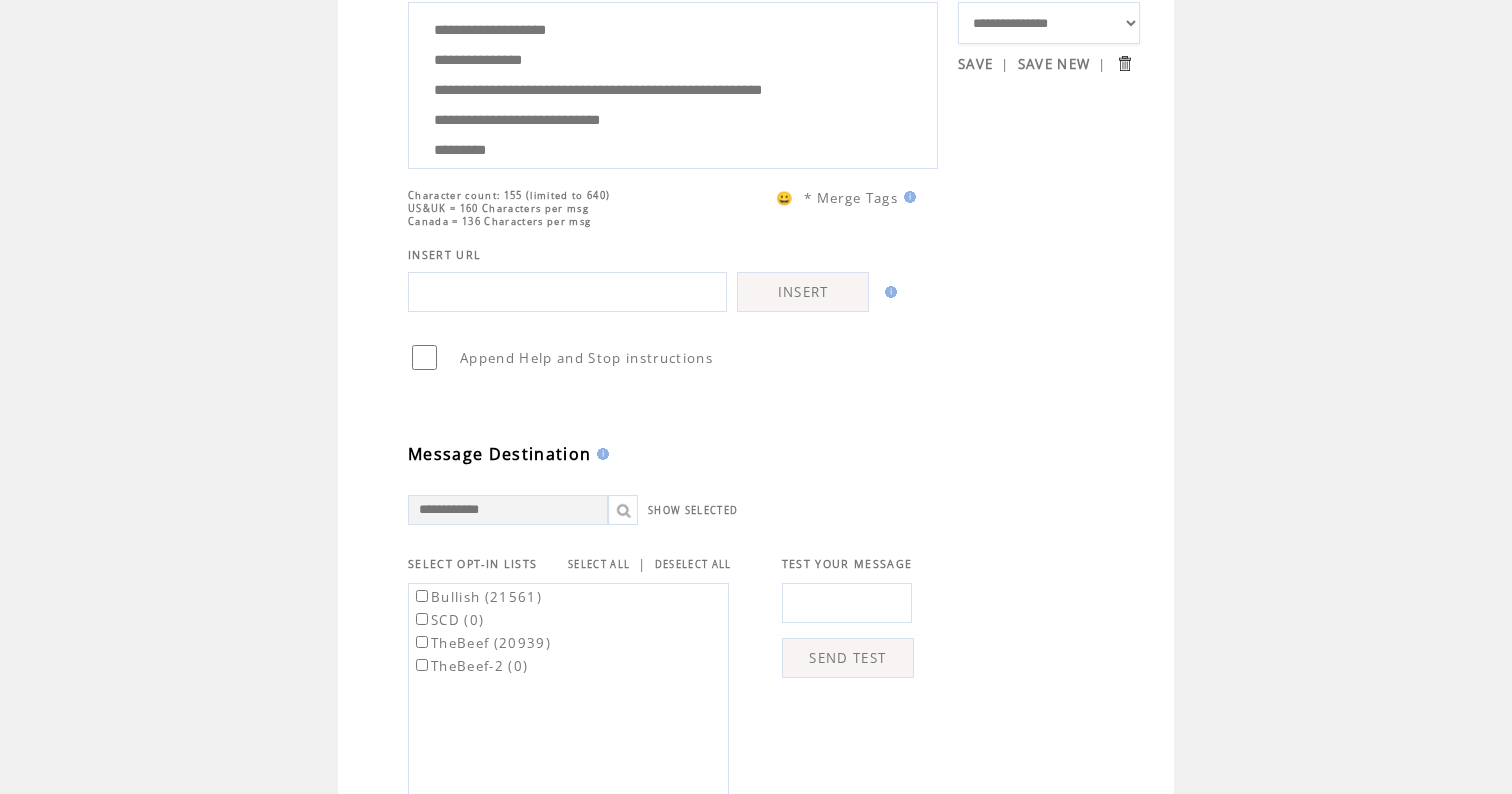scroll, scrollTop: 349, scrollLeft: 0, axis: vertical 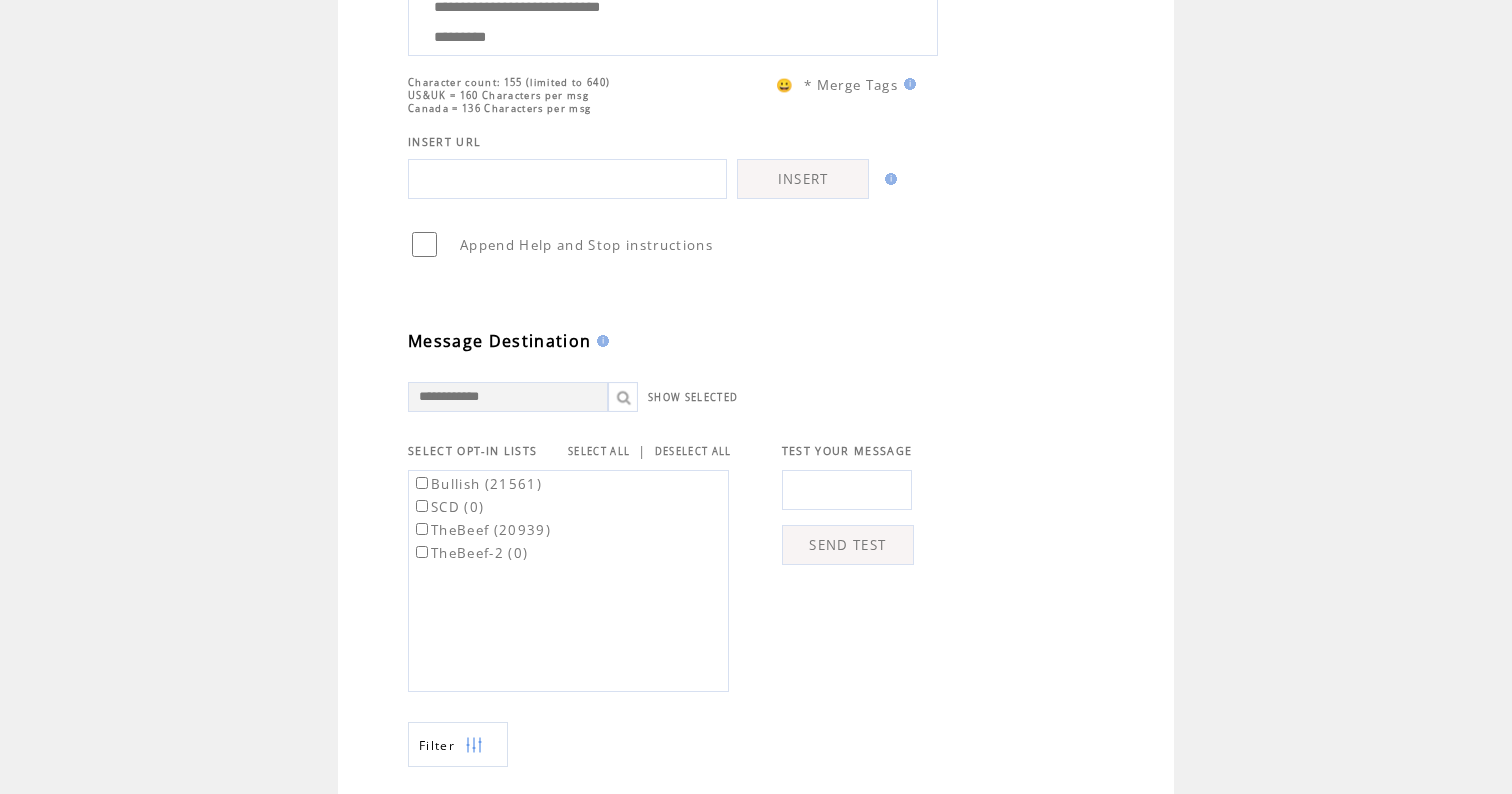 type on "**********" 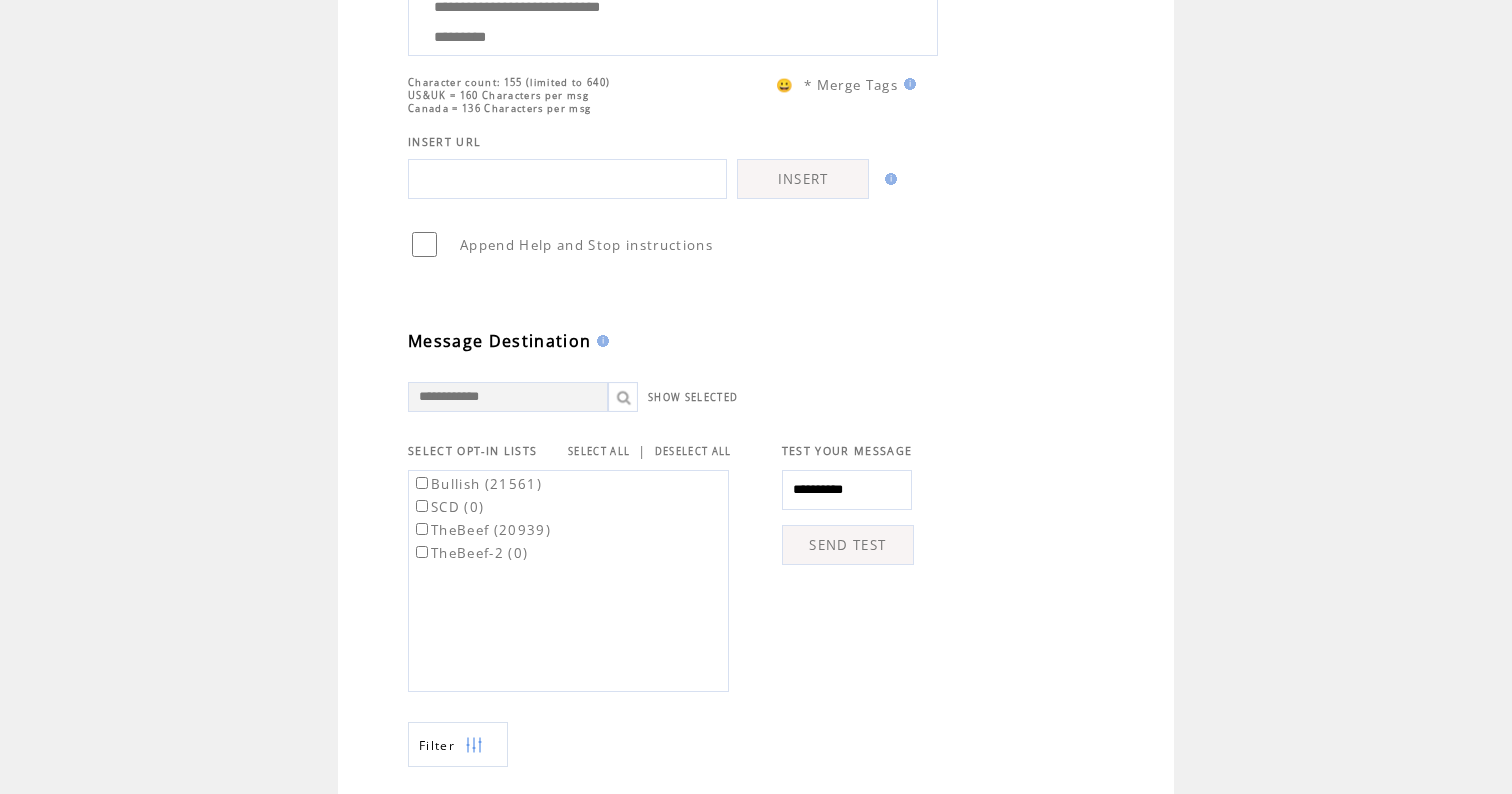 type on "**********" 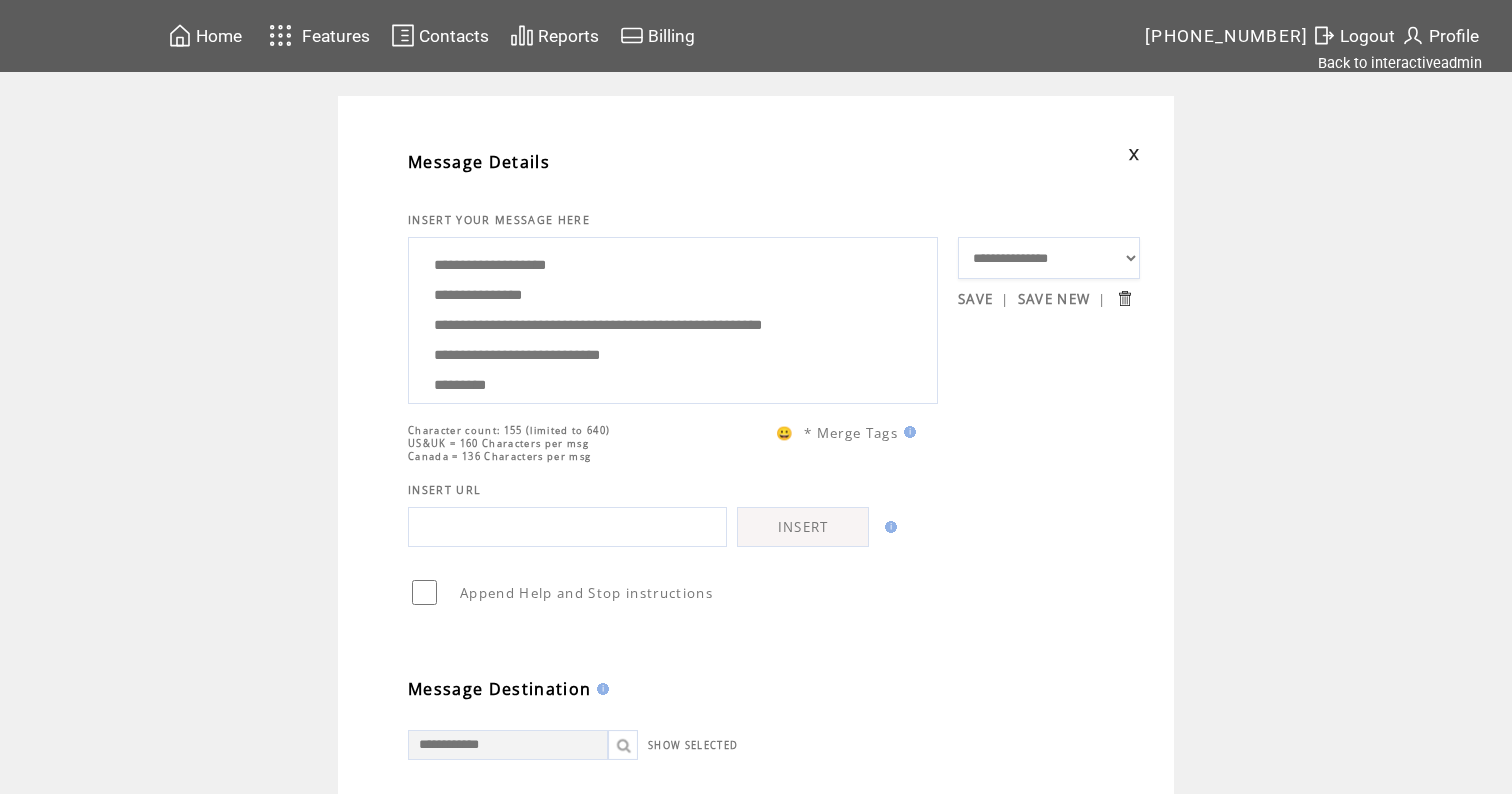 scroll, scrollTop: -2, scrollLeft: 0, axis: vertical 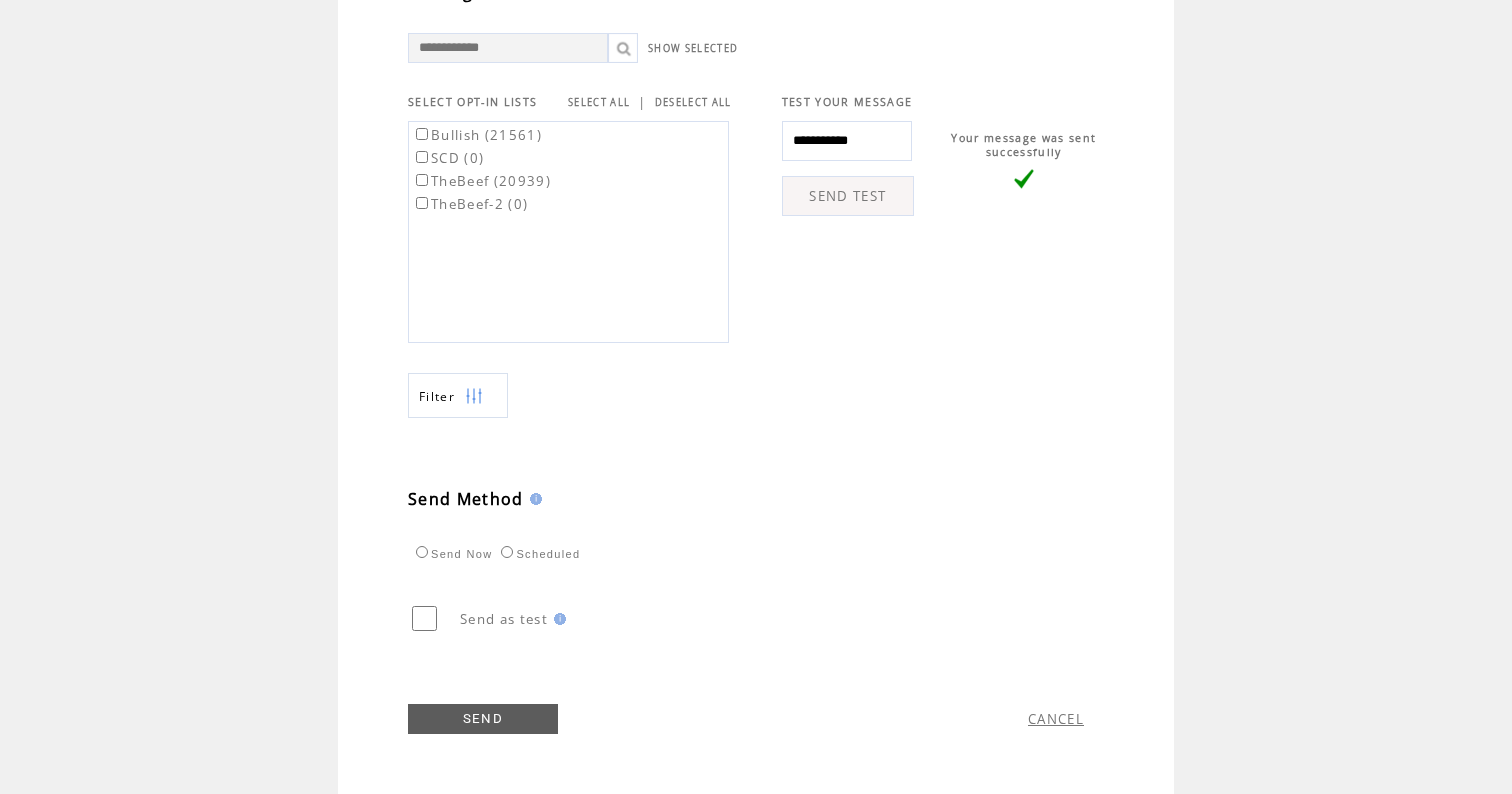 click on "SELECT ALL" at bounding box center [599, 102] 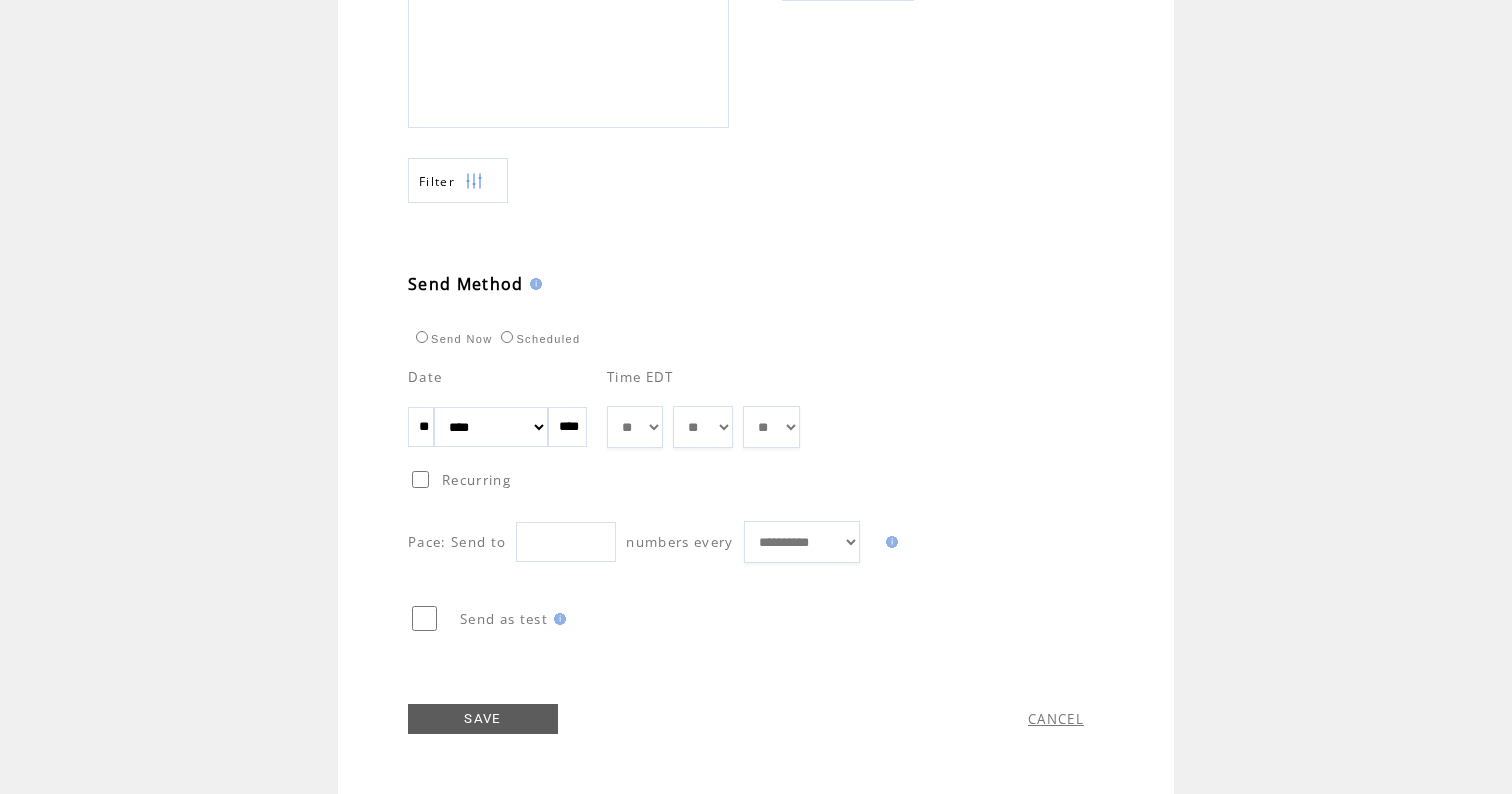 scroll, scrollTop: 924, scrollLeft: 0, axis: vertical 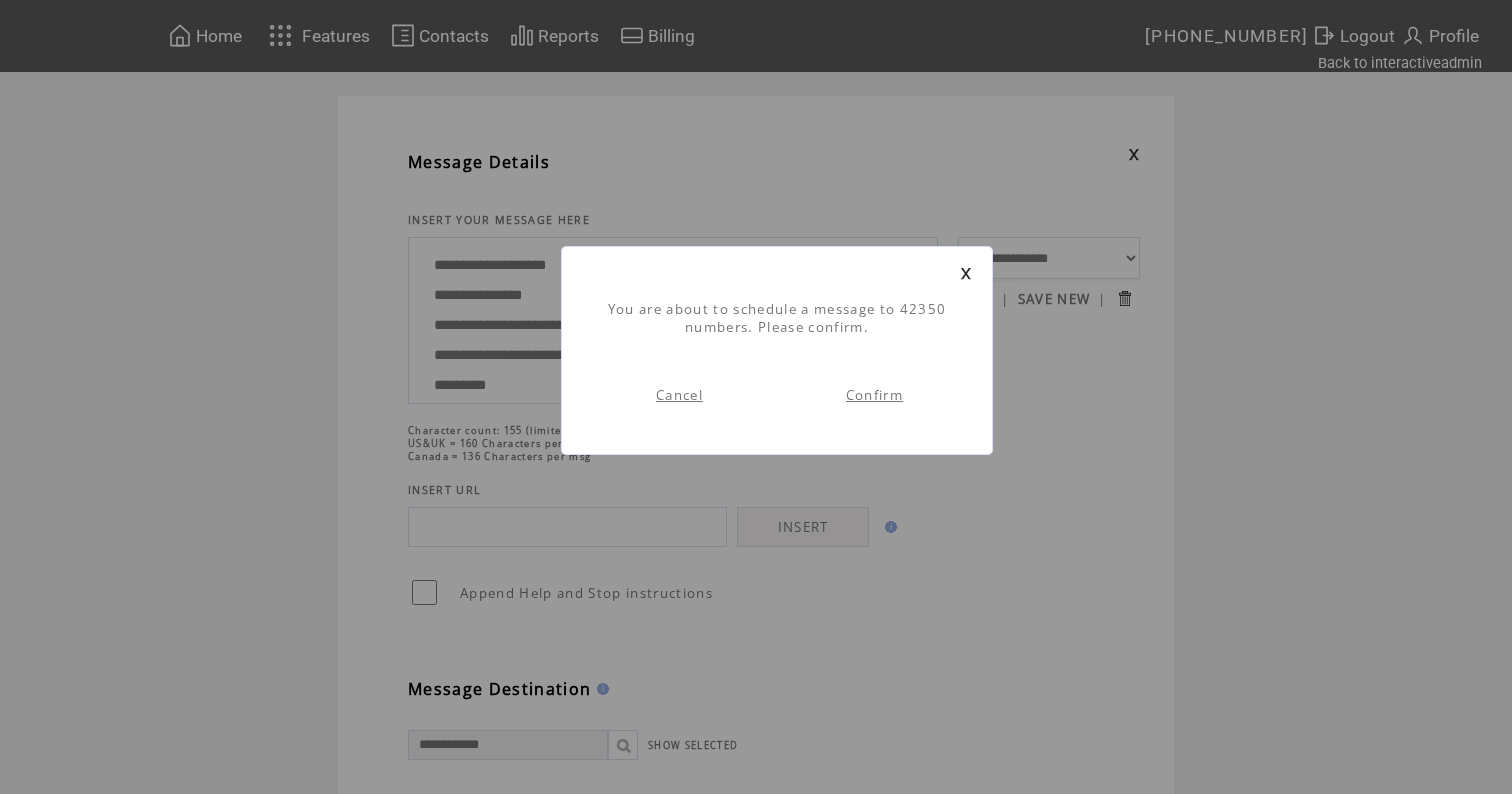 click on "Confirm" at bounding box center (874, 395) 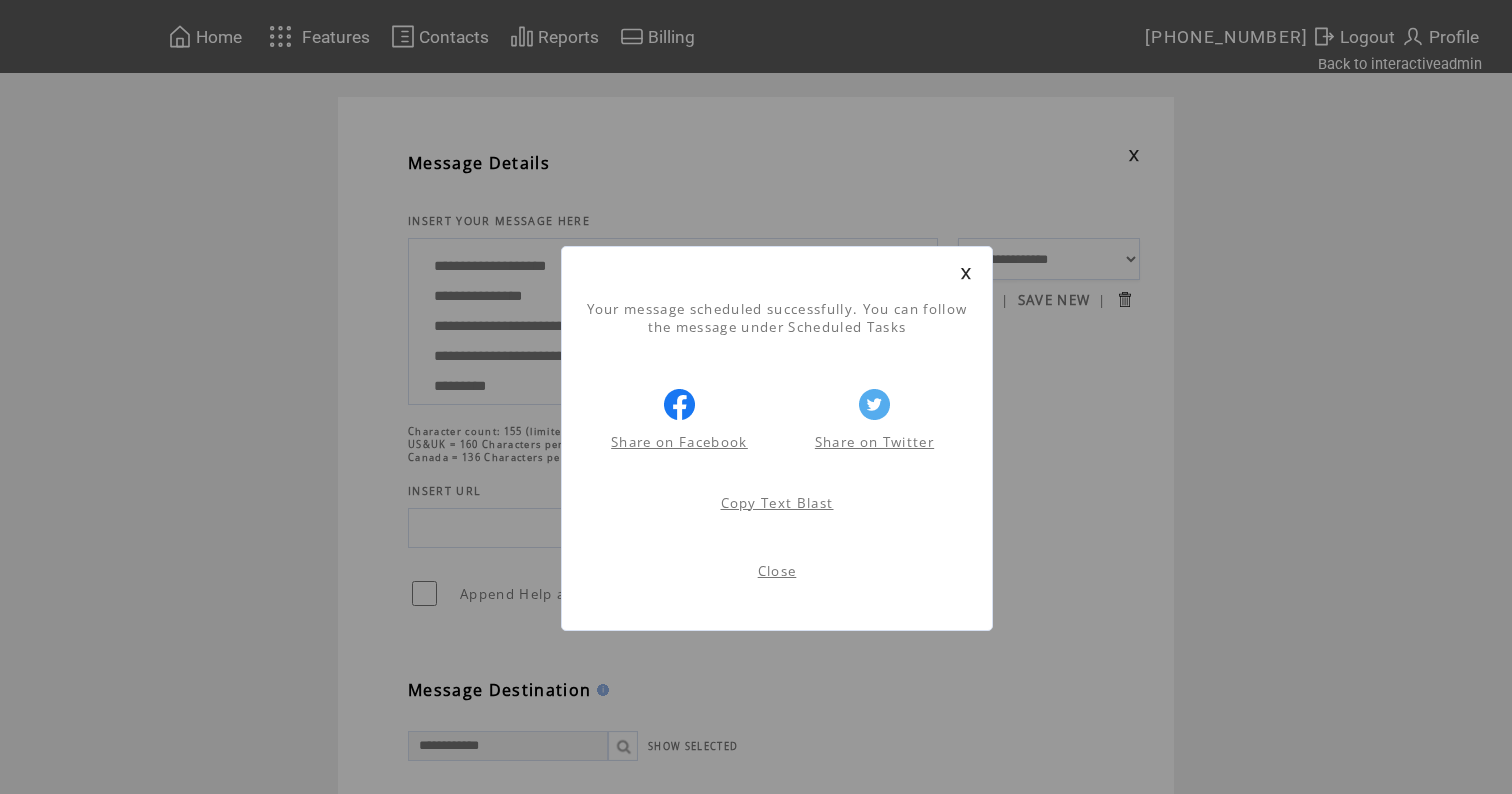 scroll, scrollTop: 1, scrollLeft: 0, axis: vertical 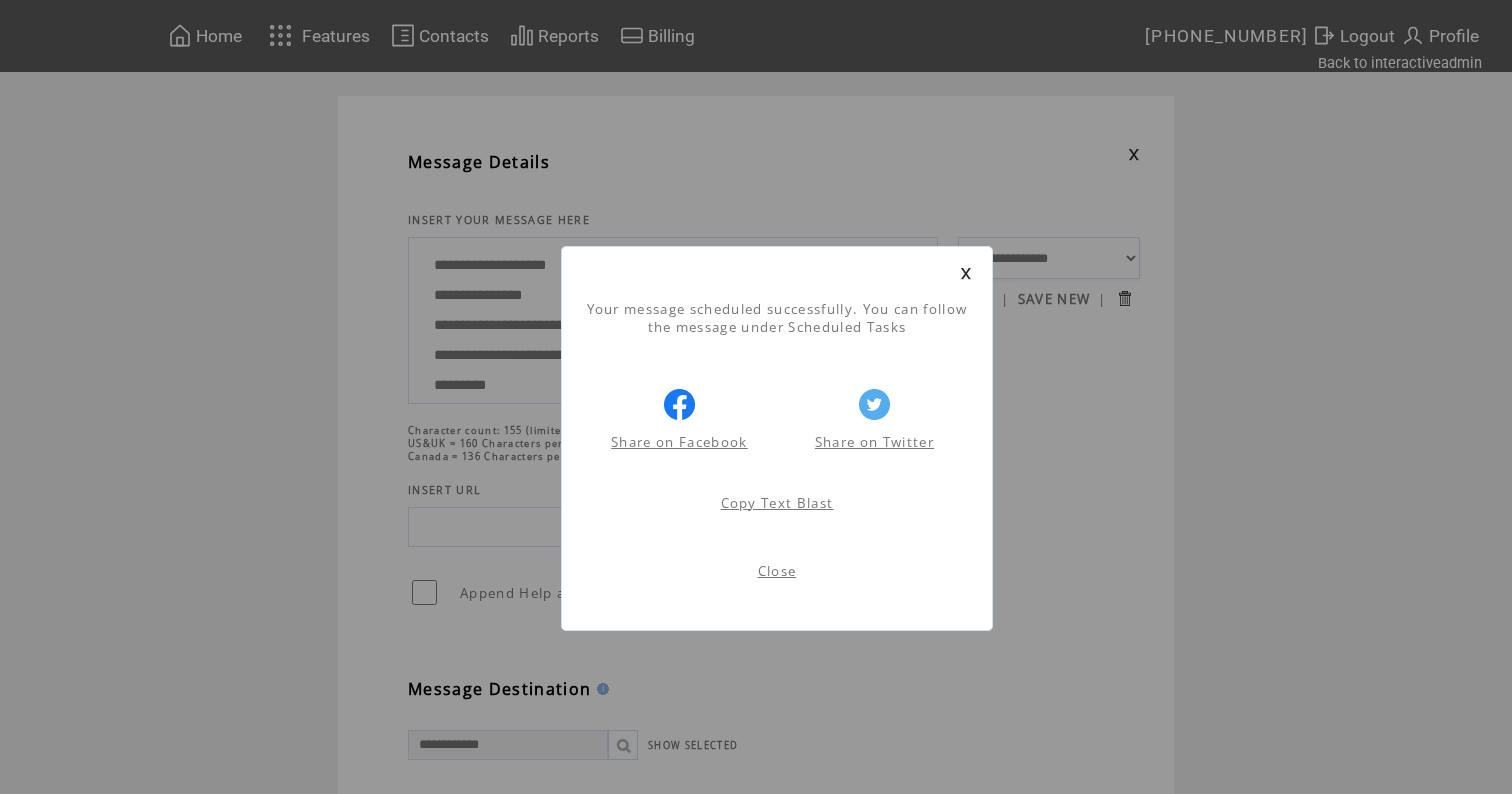 click at bounding box center [966, 273] 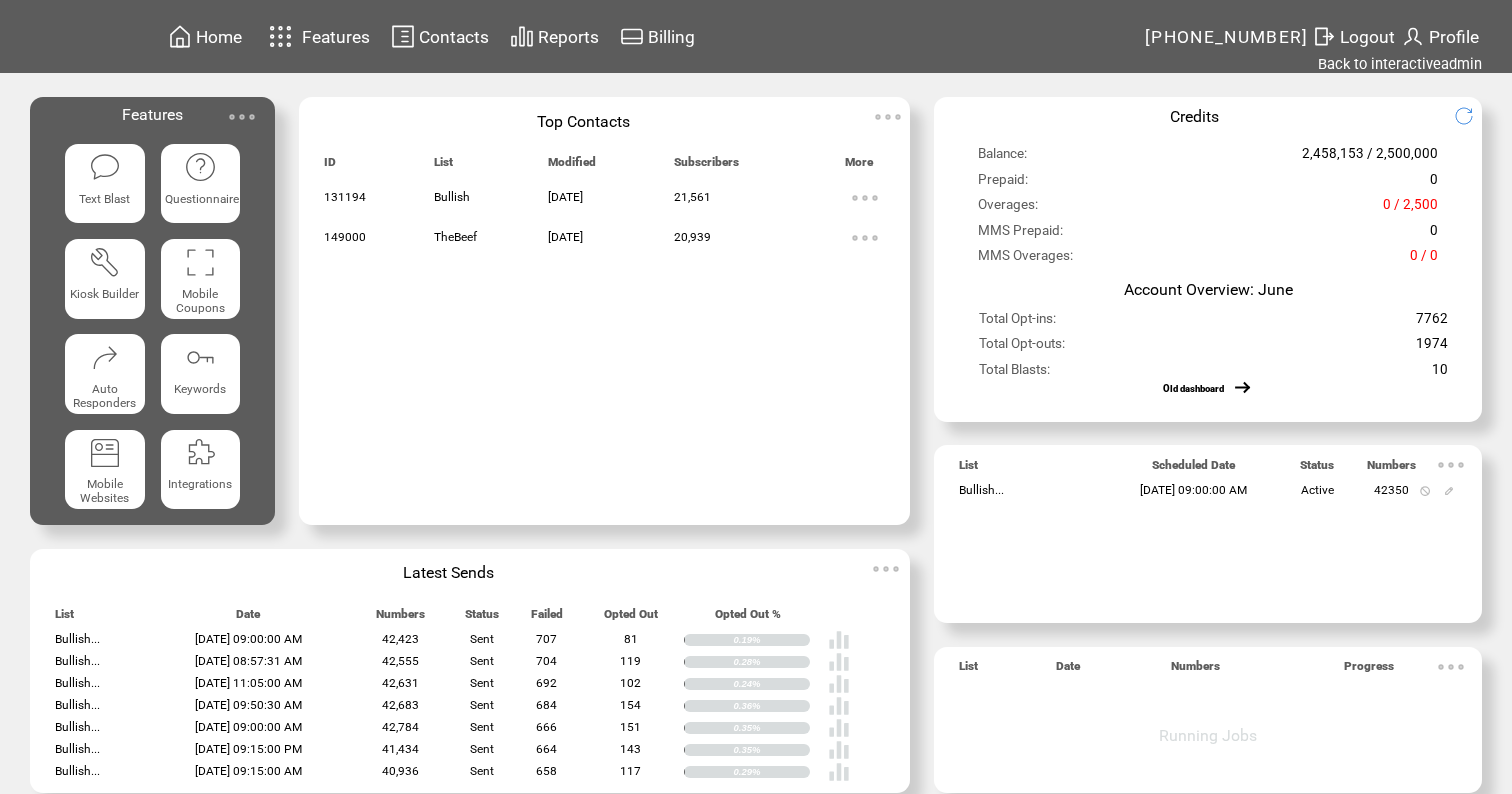 scroll, scrollTop: 0, scrollLeft: 0, axis: both 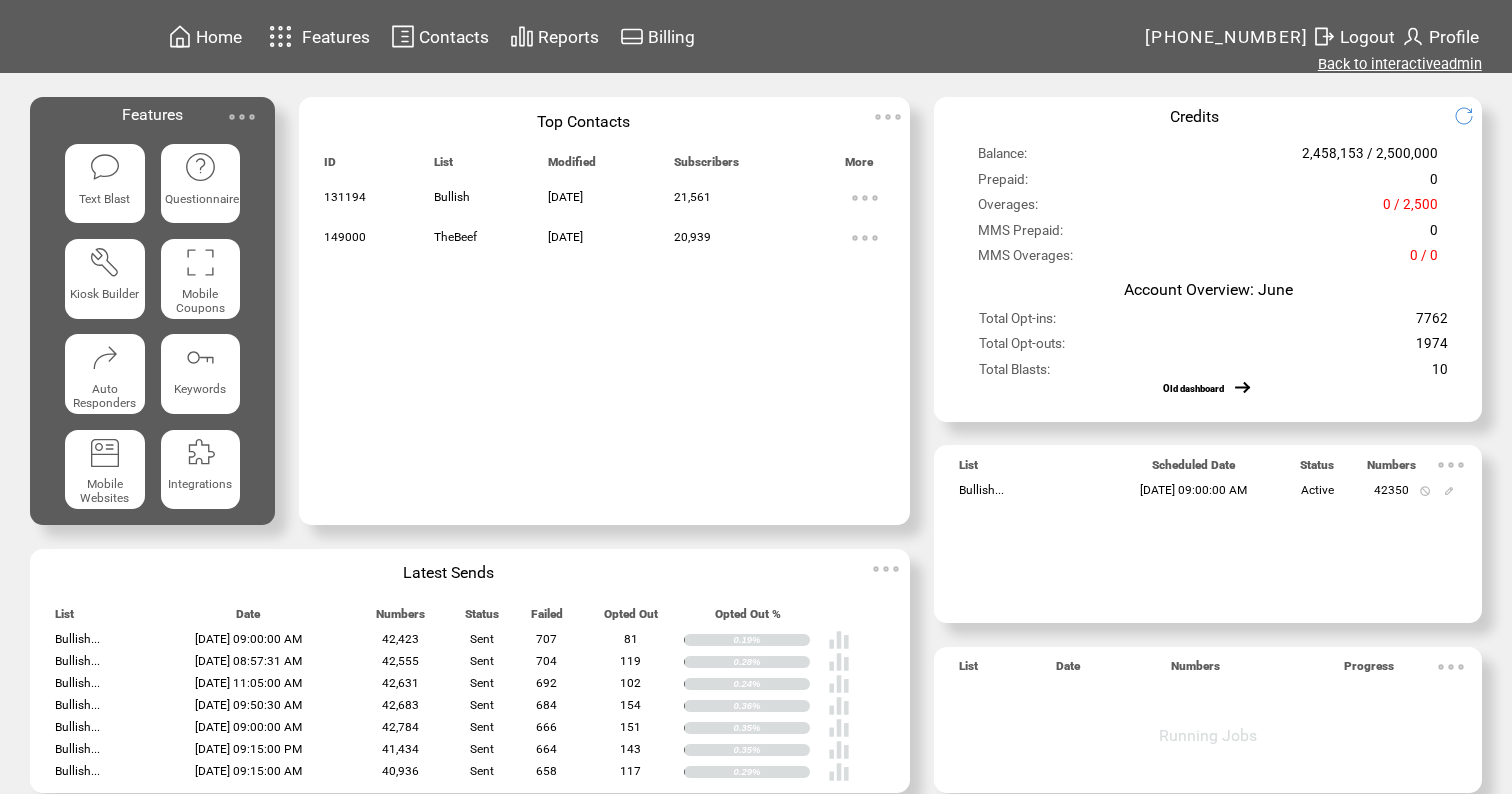 click on "Back to interactiveadmin" at bounding box center (1400, 64) 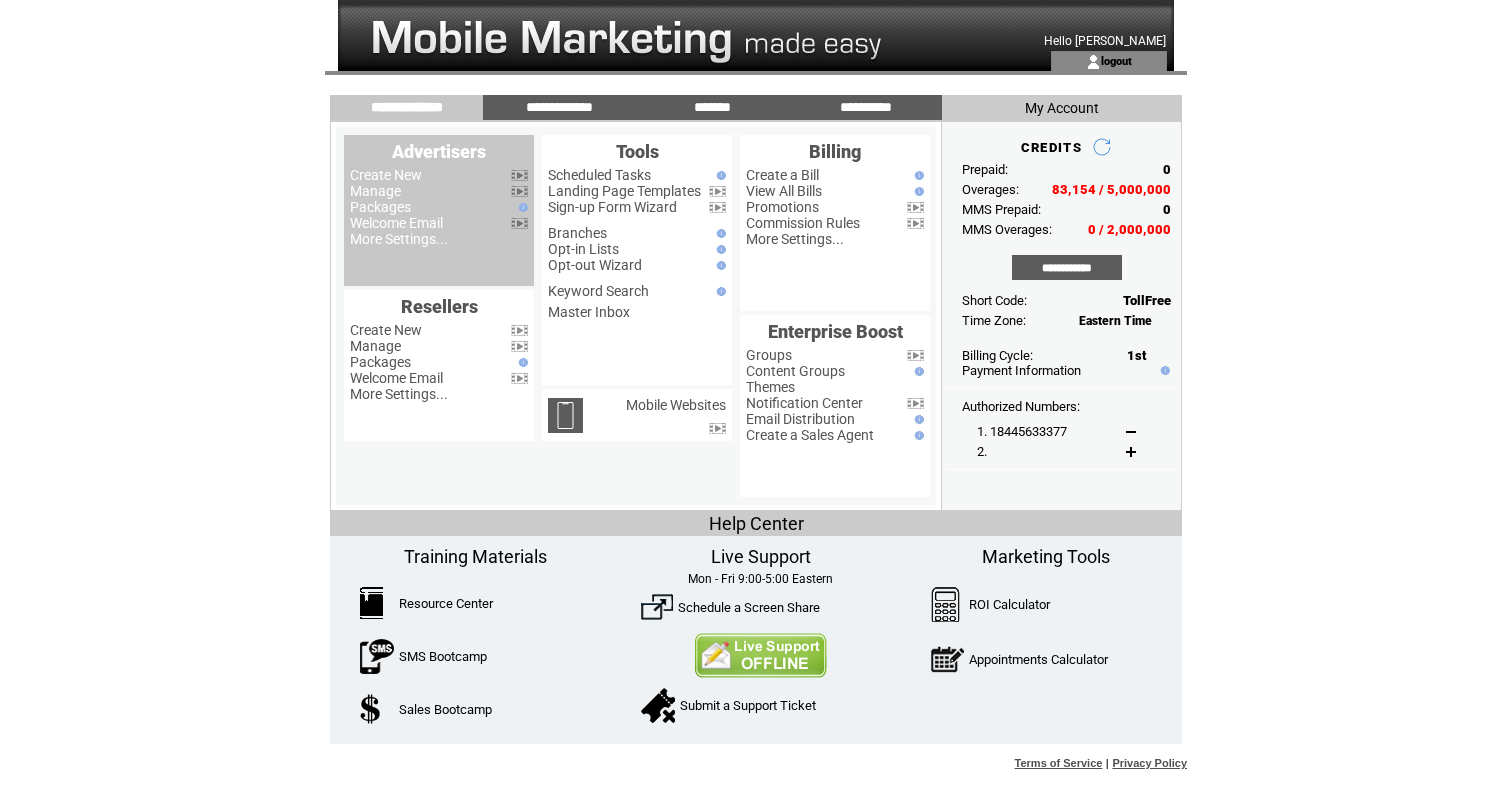 scroll, scrollTop: 0, scrollLeft: 0, axis: both 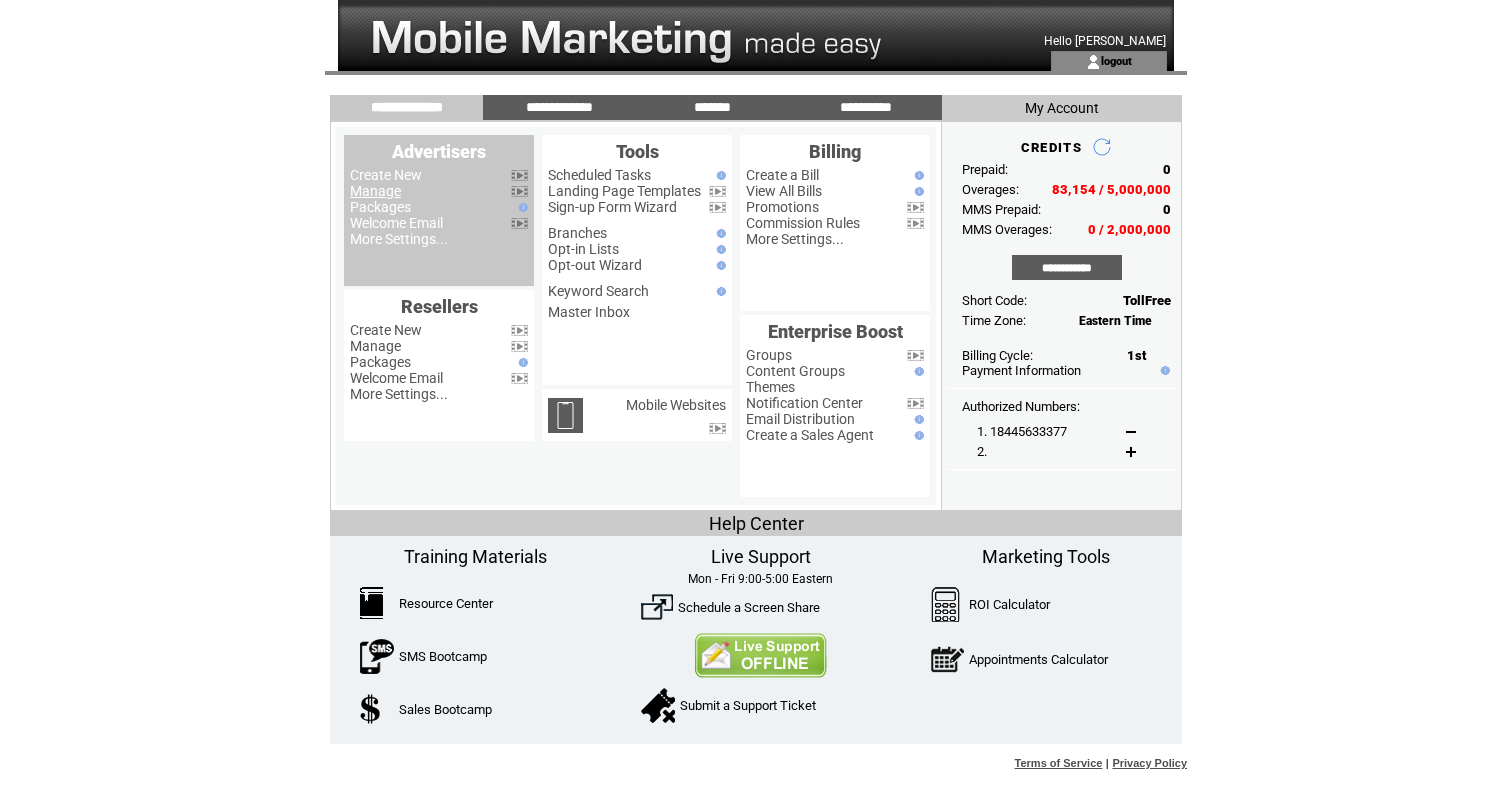click on "Manage" at bounding box center (375, 191) 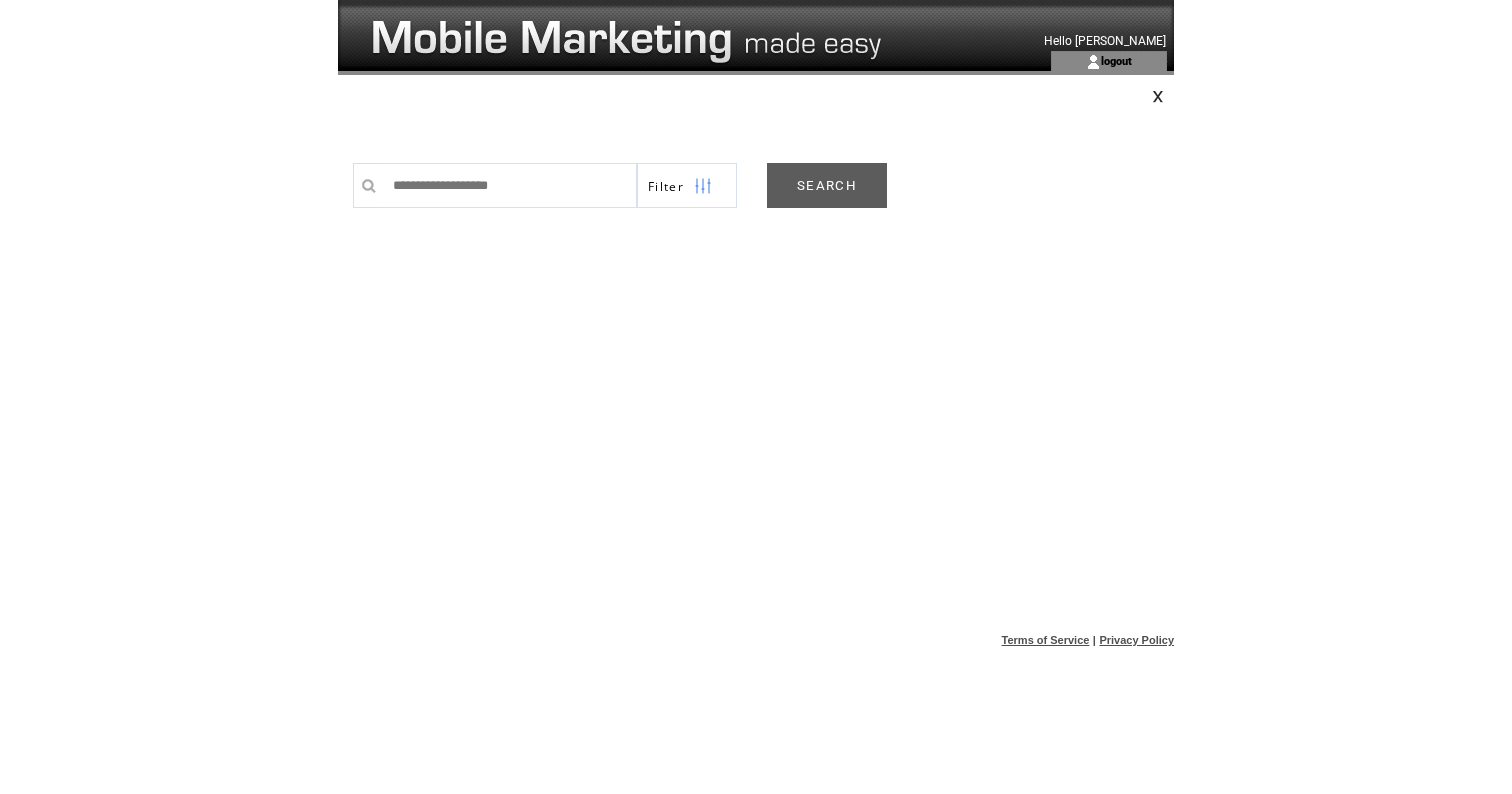 scroll, scrollTop: 0, scrollLeft: 0, axis: both 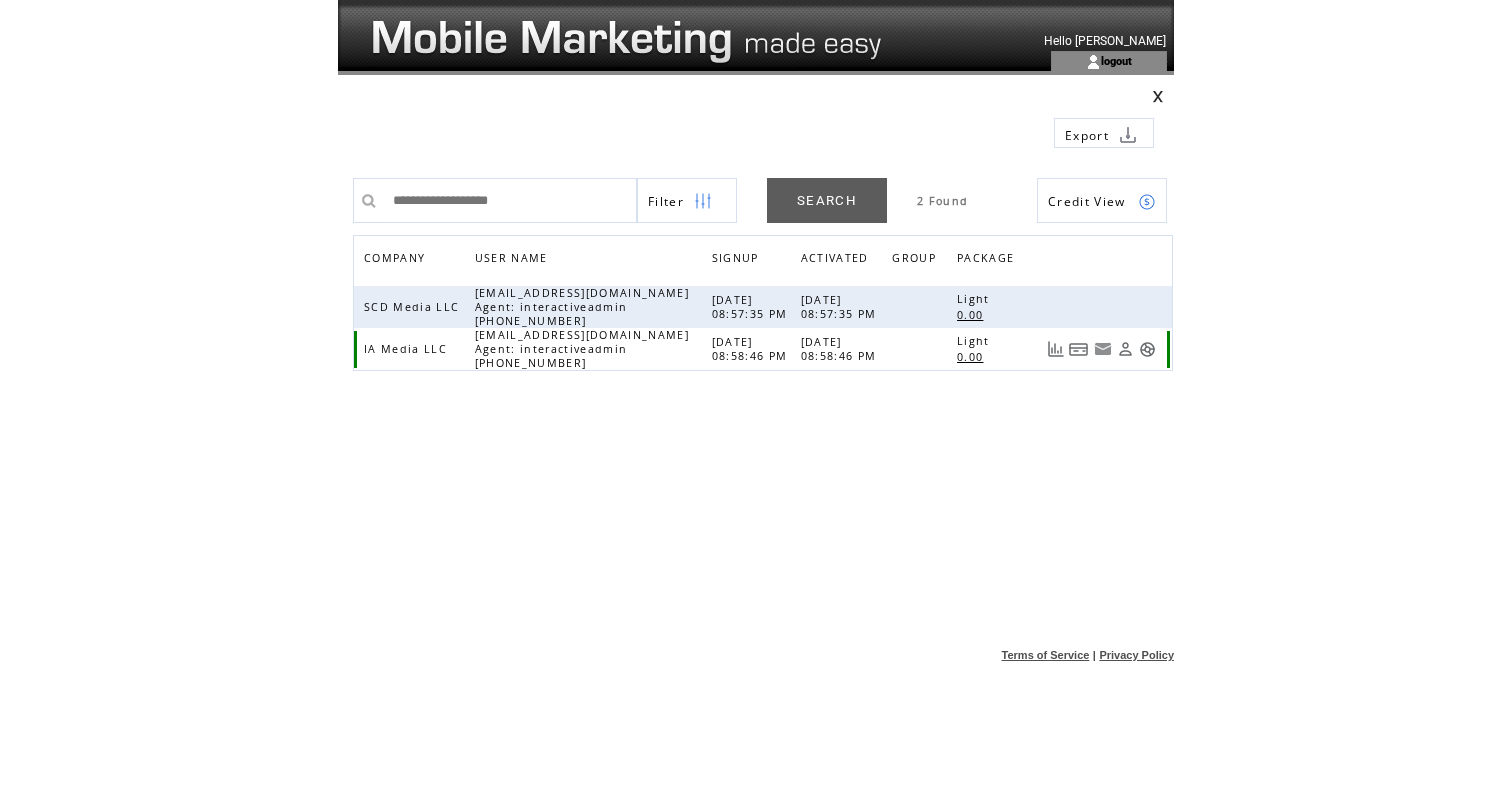 click at bounding box center [1147, 349] 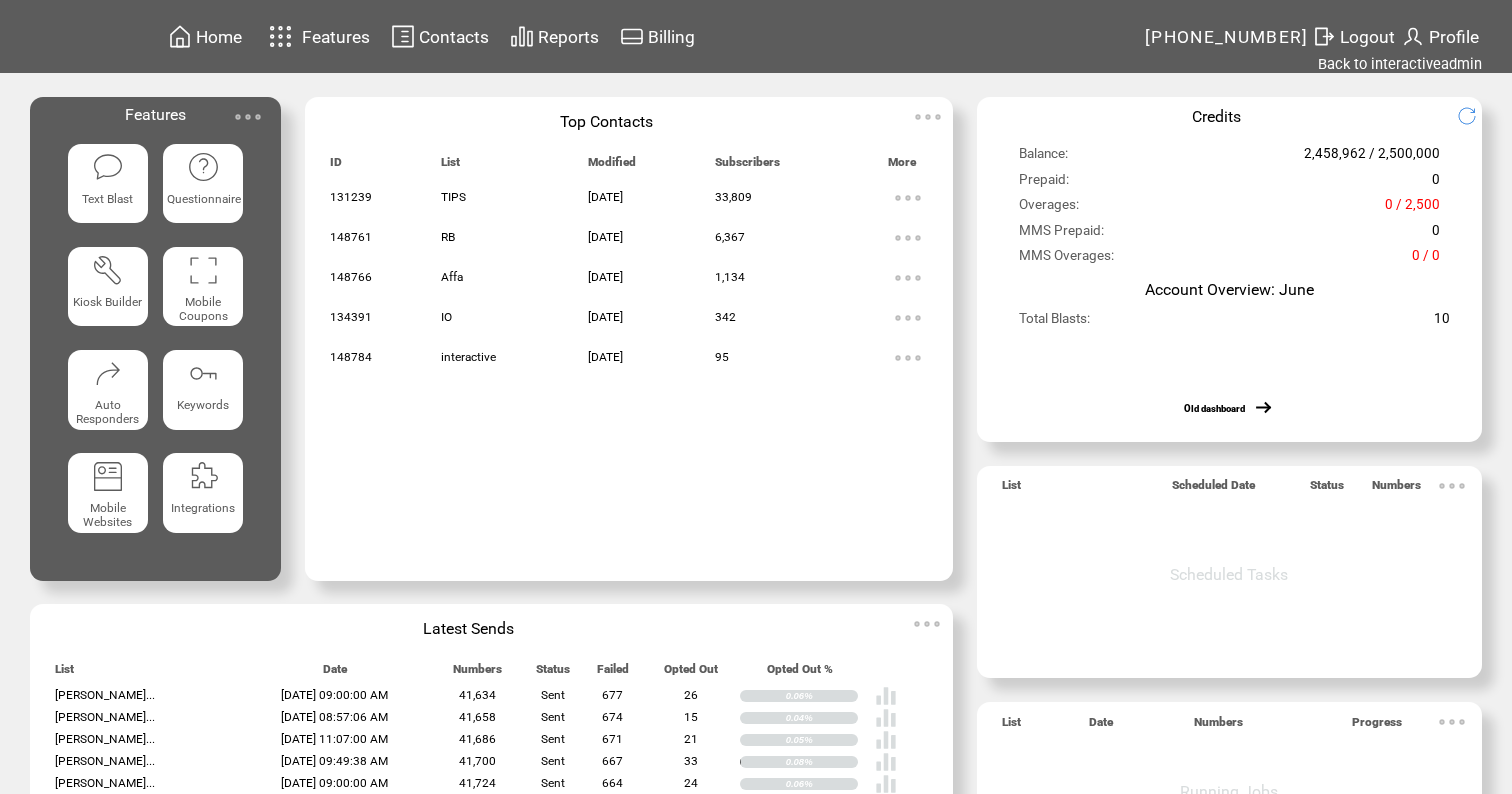 scroll, scrollTop: 0, scrollLeft: 0, axis: both 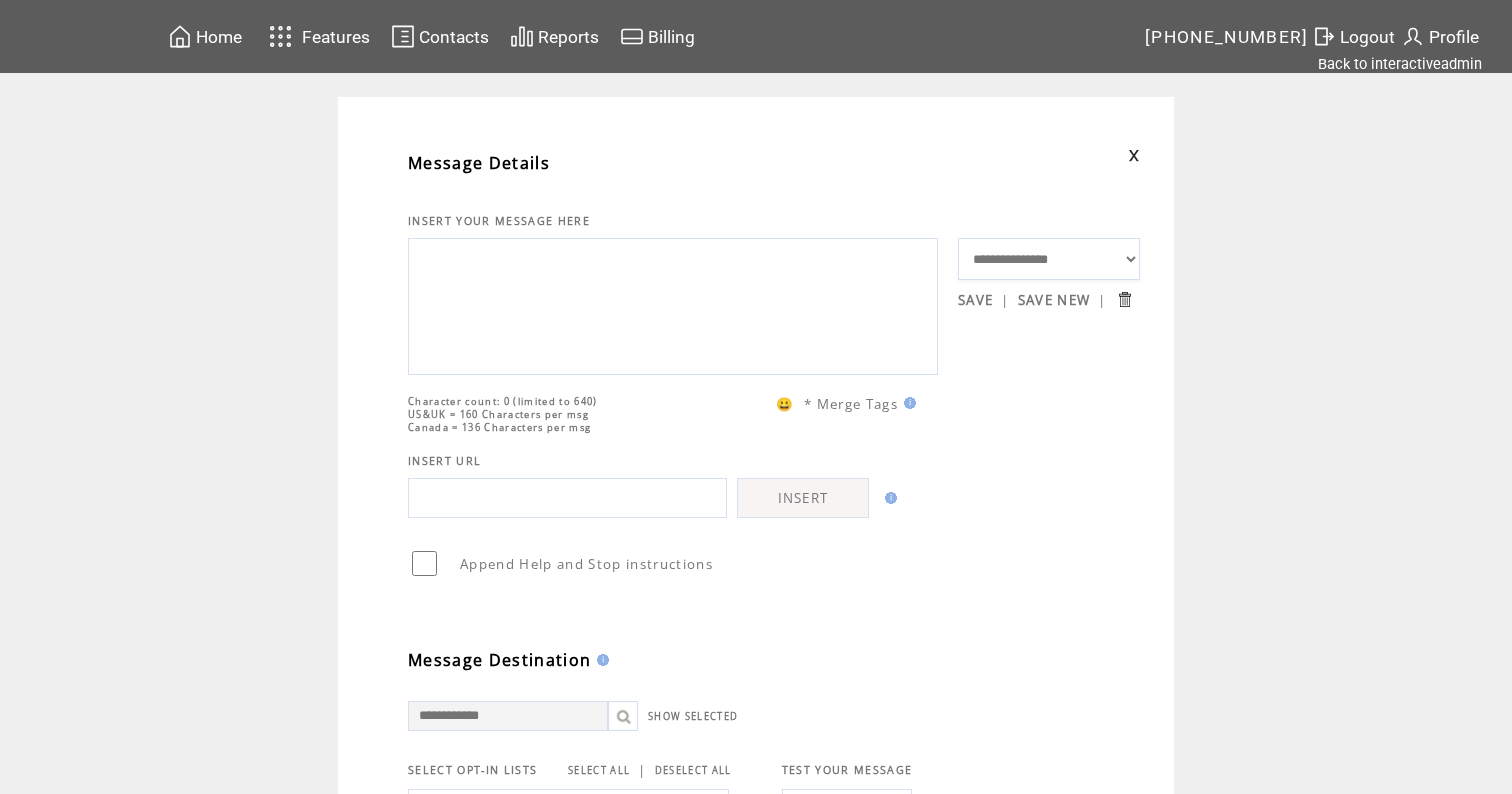 click at bounding box center [673, 304] 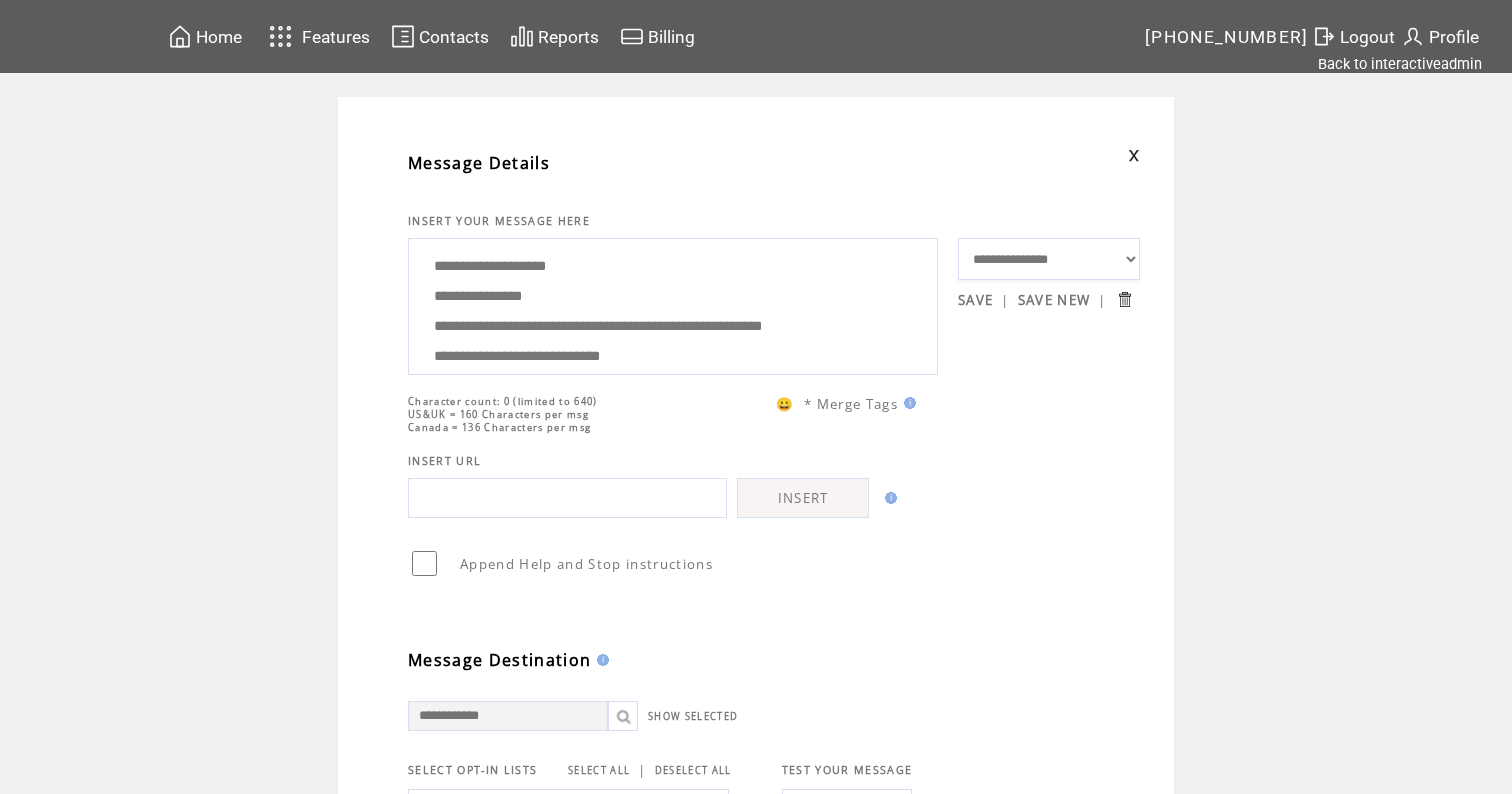 scroll, scrollTop: 100, scrollLeft: 0, axis: vertical 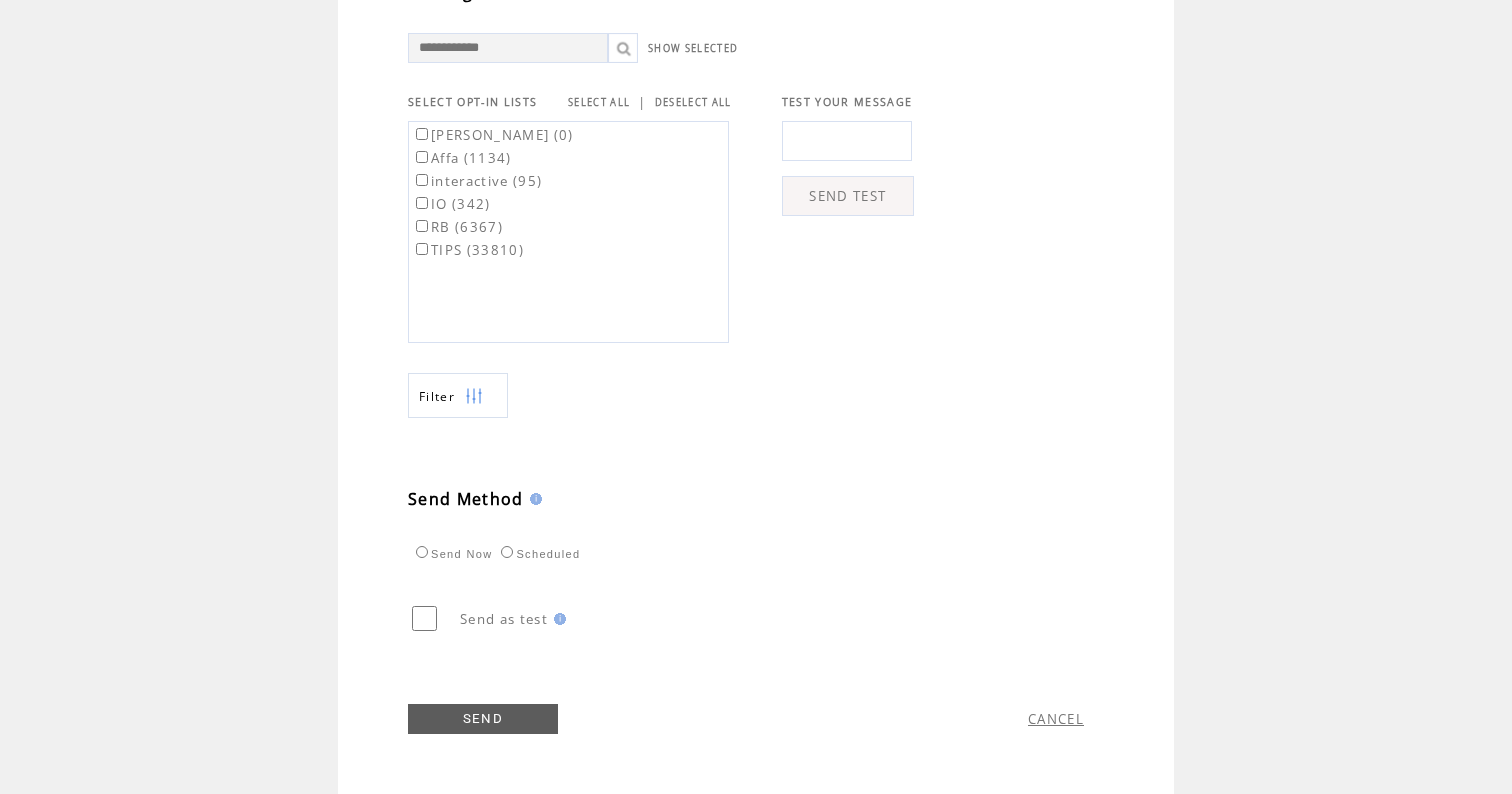 type on "**********" 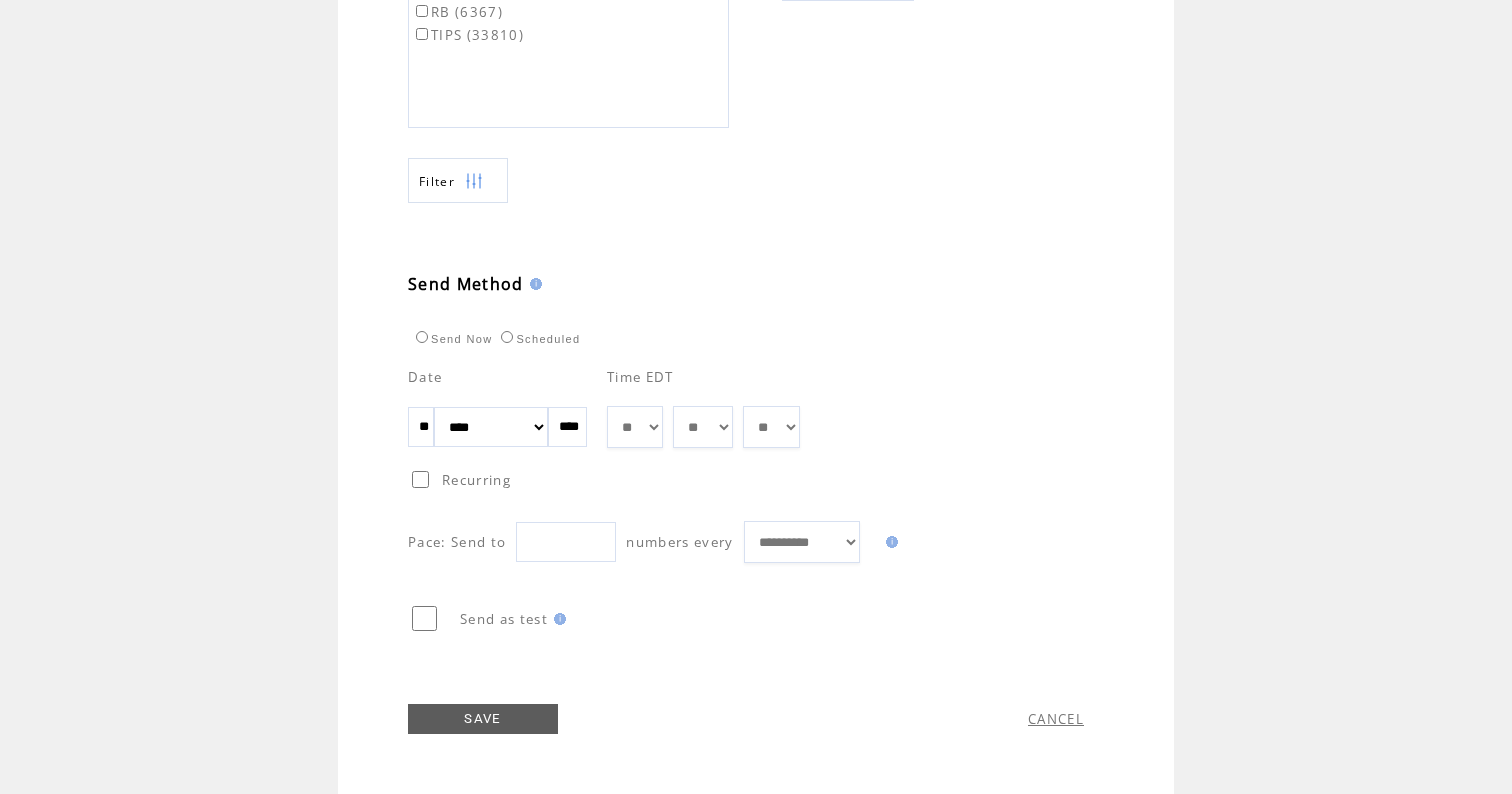 scroll, scrollTop: 924, scrollLeft: 0, axis: vertical 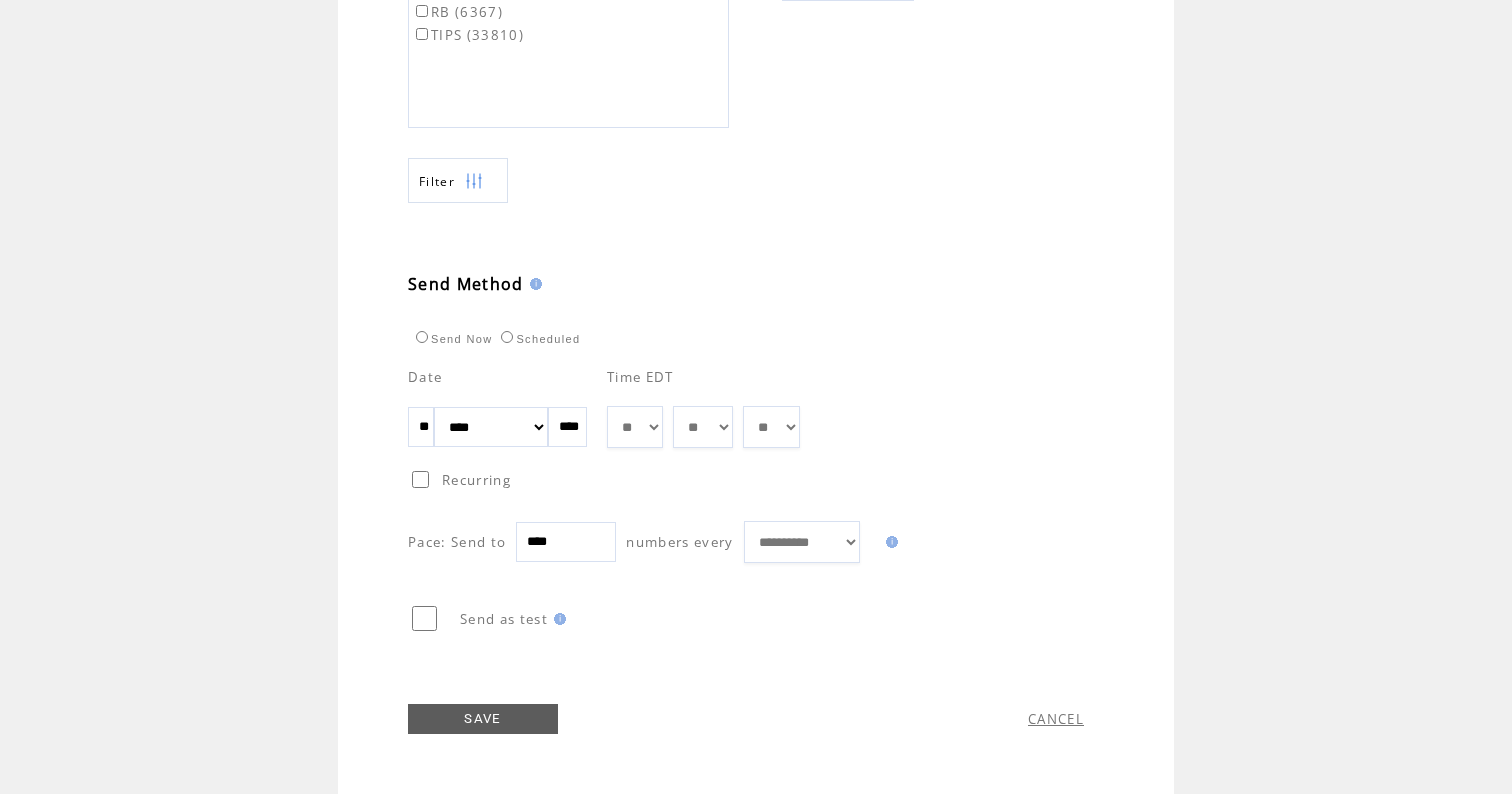 type on "****" 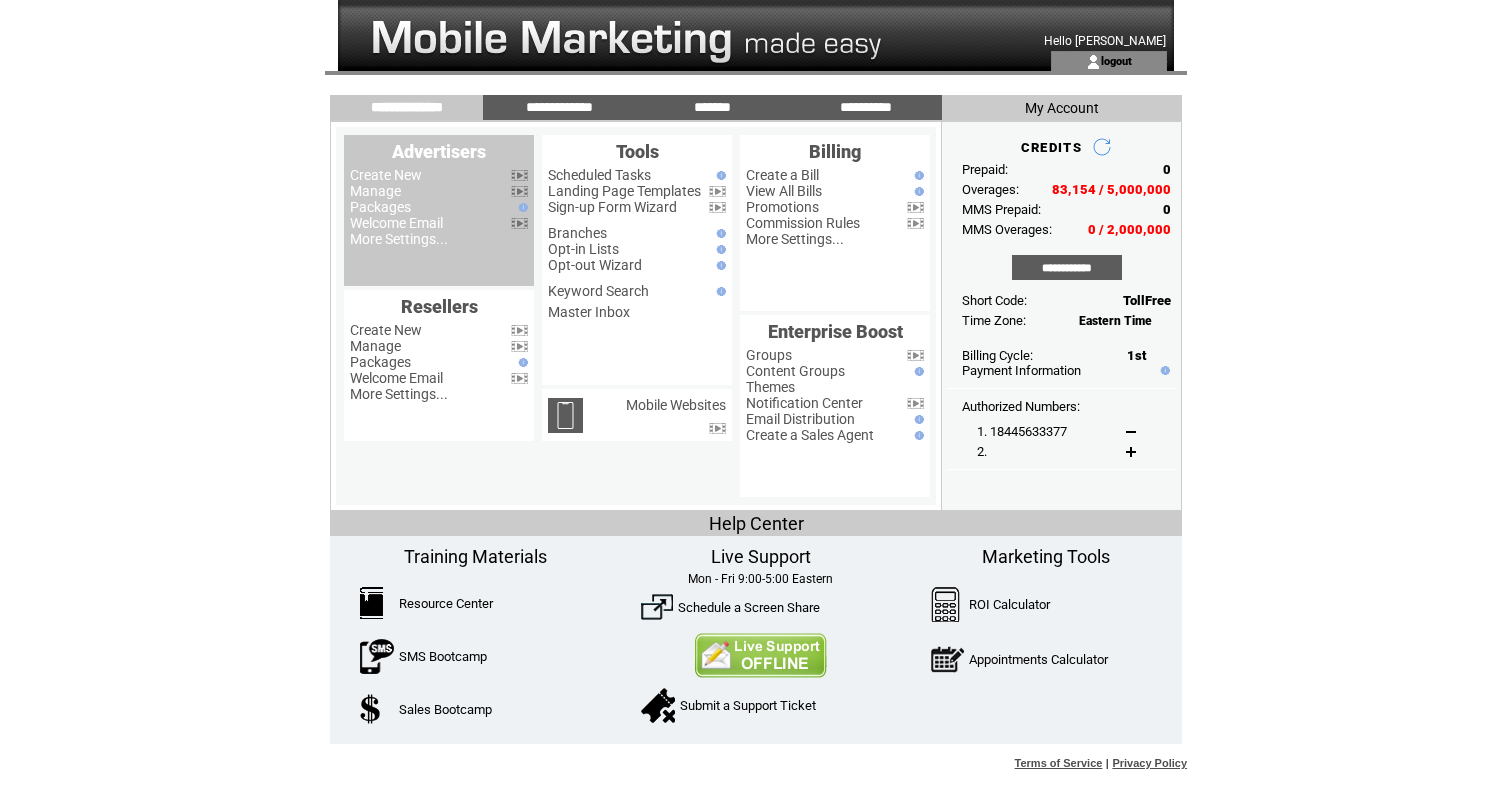 scroll, scrollTop: 0, scrollLeft: 0, axis: both 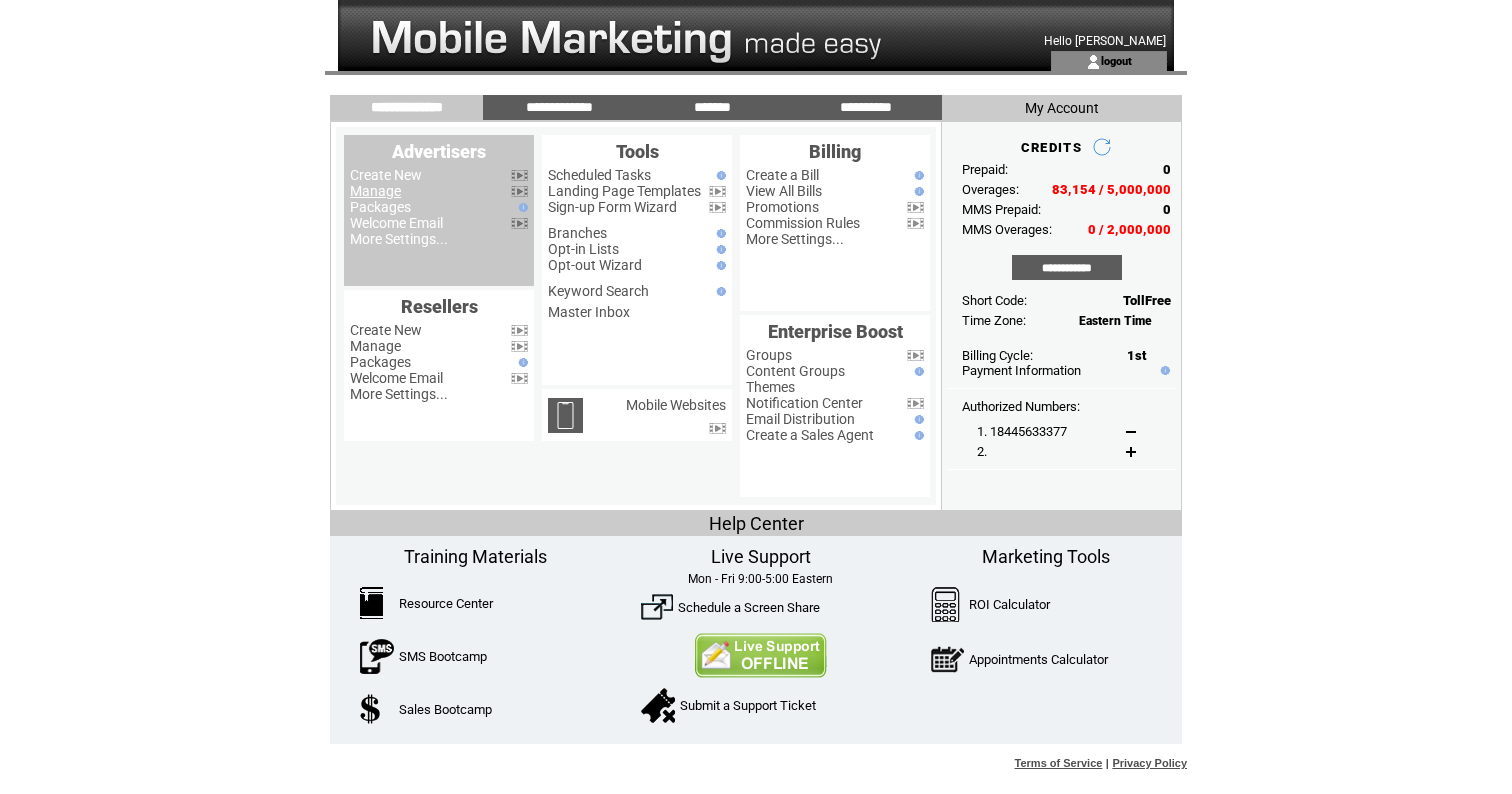 click on "Manage" at bounding box center (375, 191) 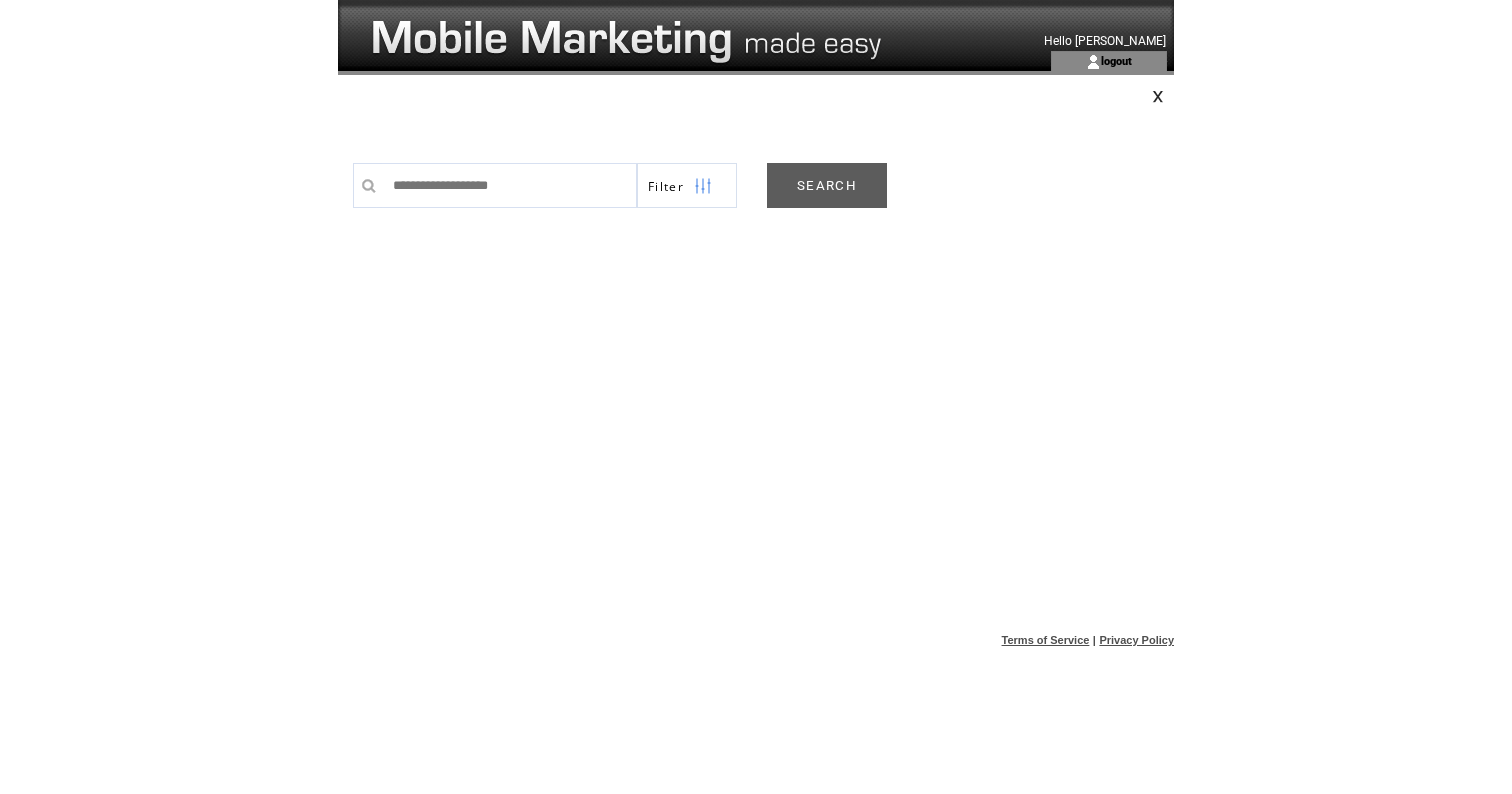 scroll, scrollTop: 0, scrollLeft: 0, axis: both 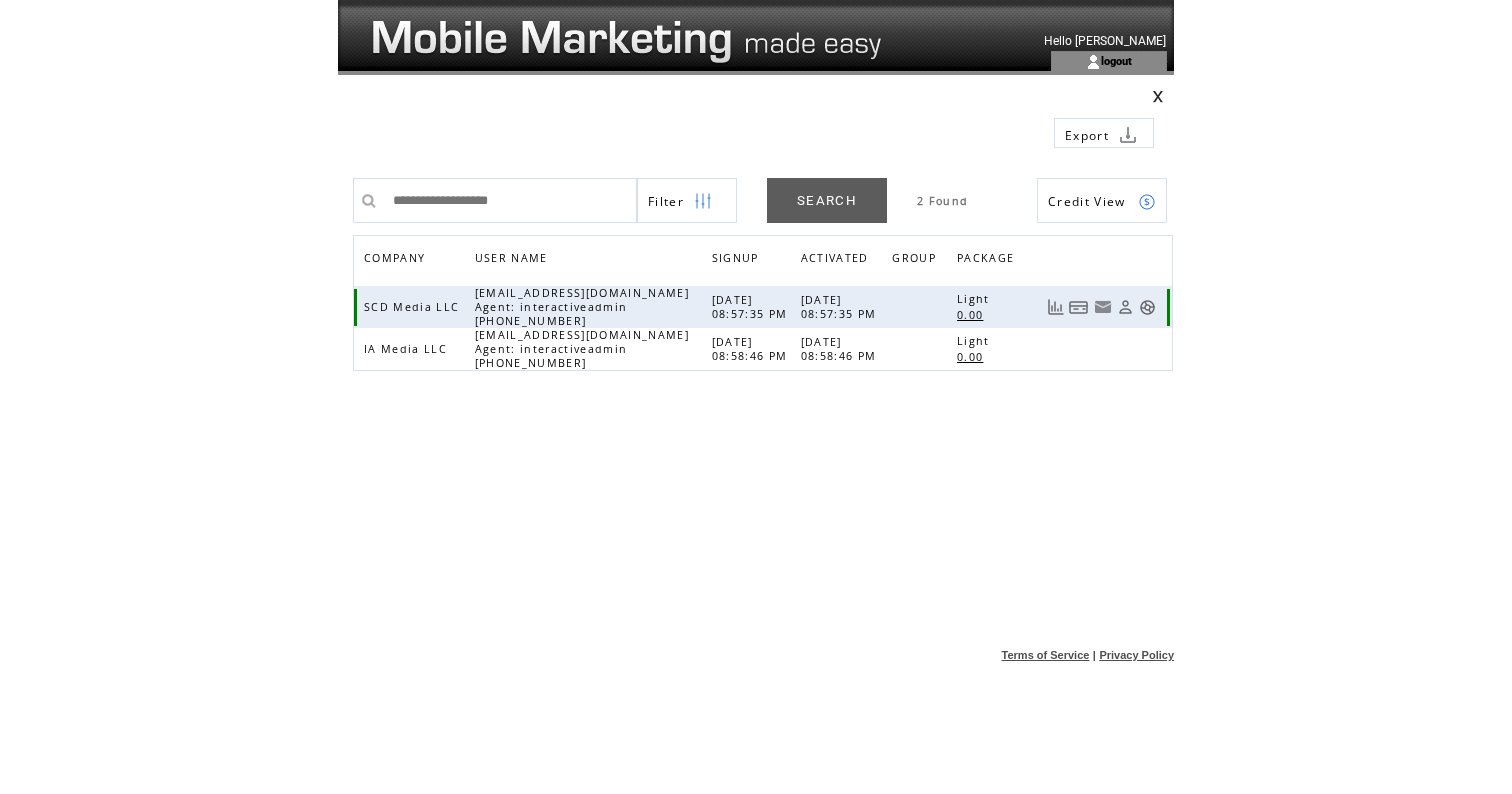 click at bounding box center [1147, 307] 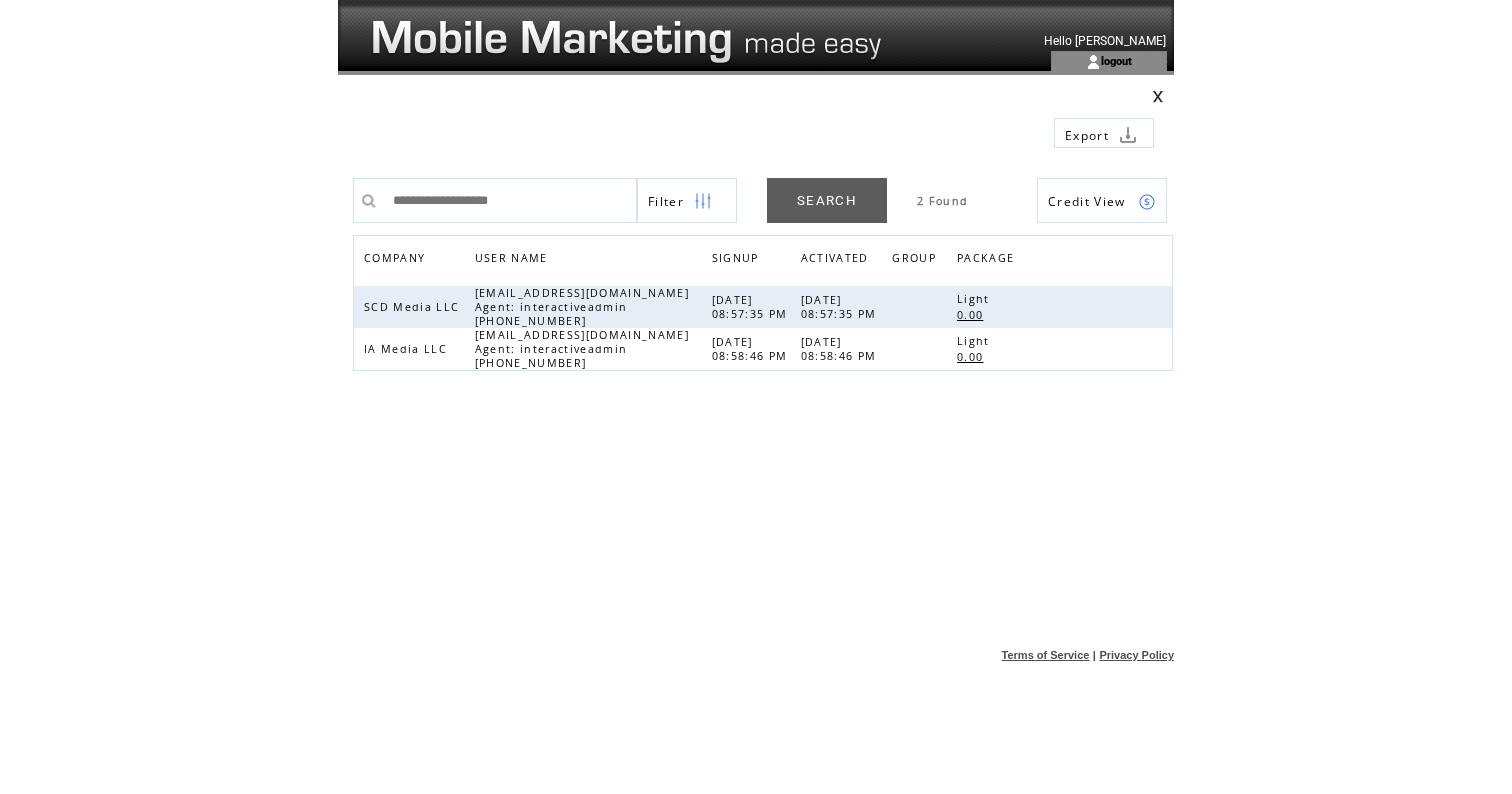 click at bounding box center (654, 25) 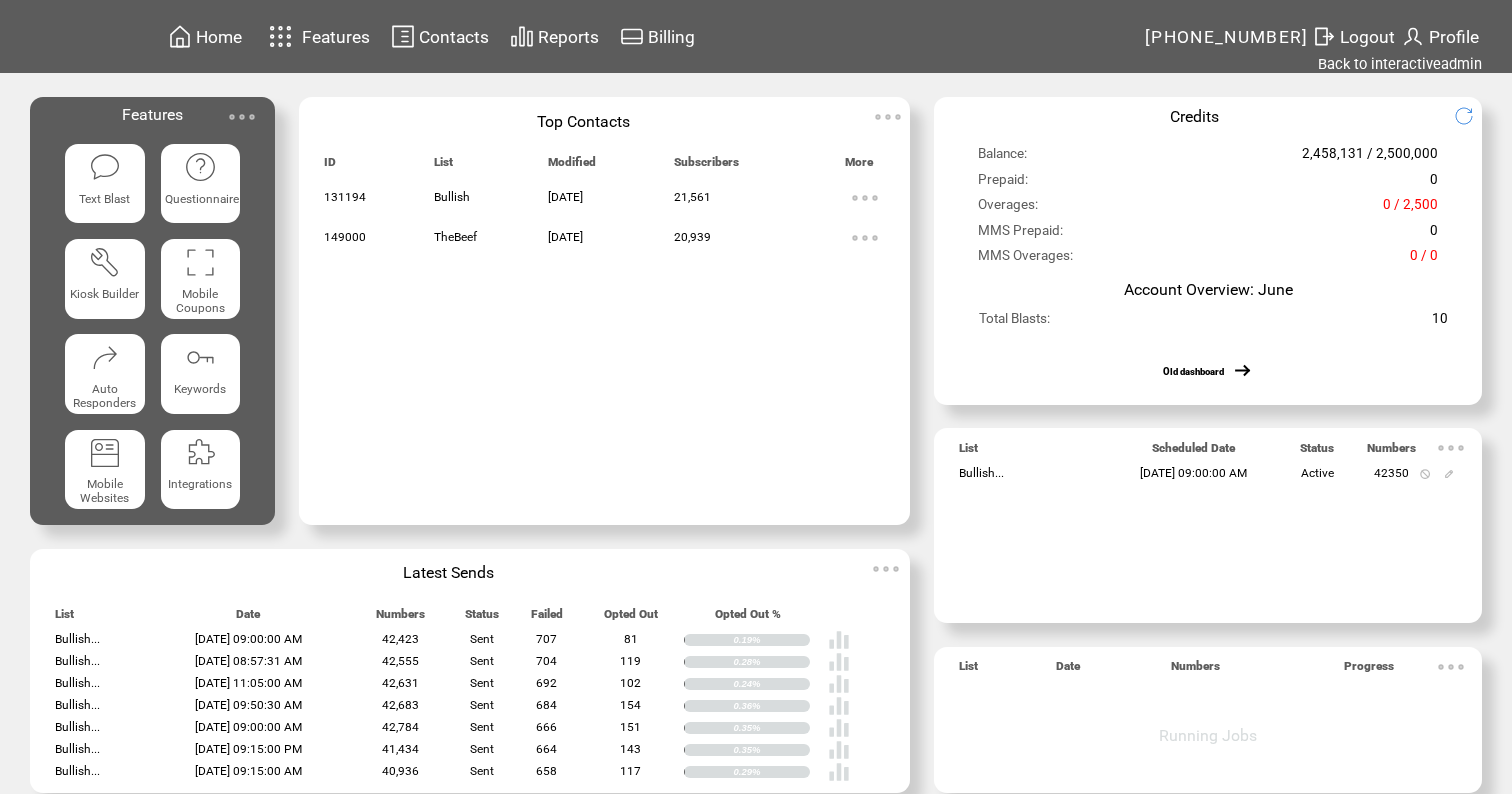 scroll, scrollTop: 0, scrollLeft: 0, axis: both 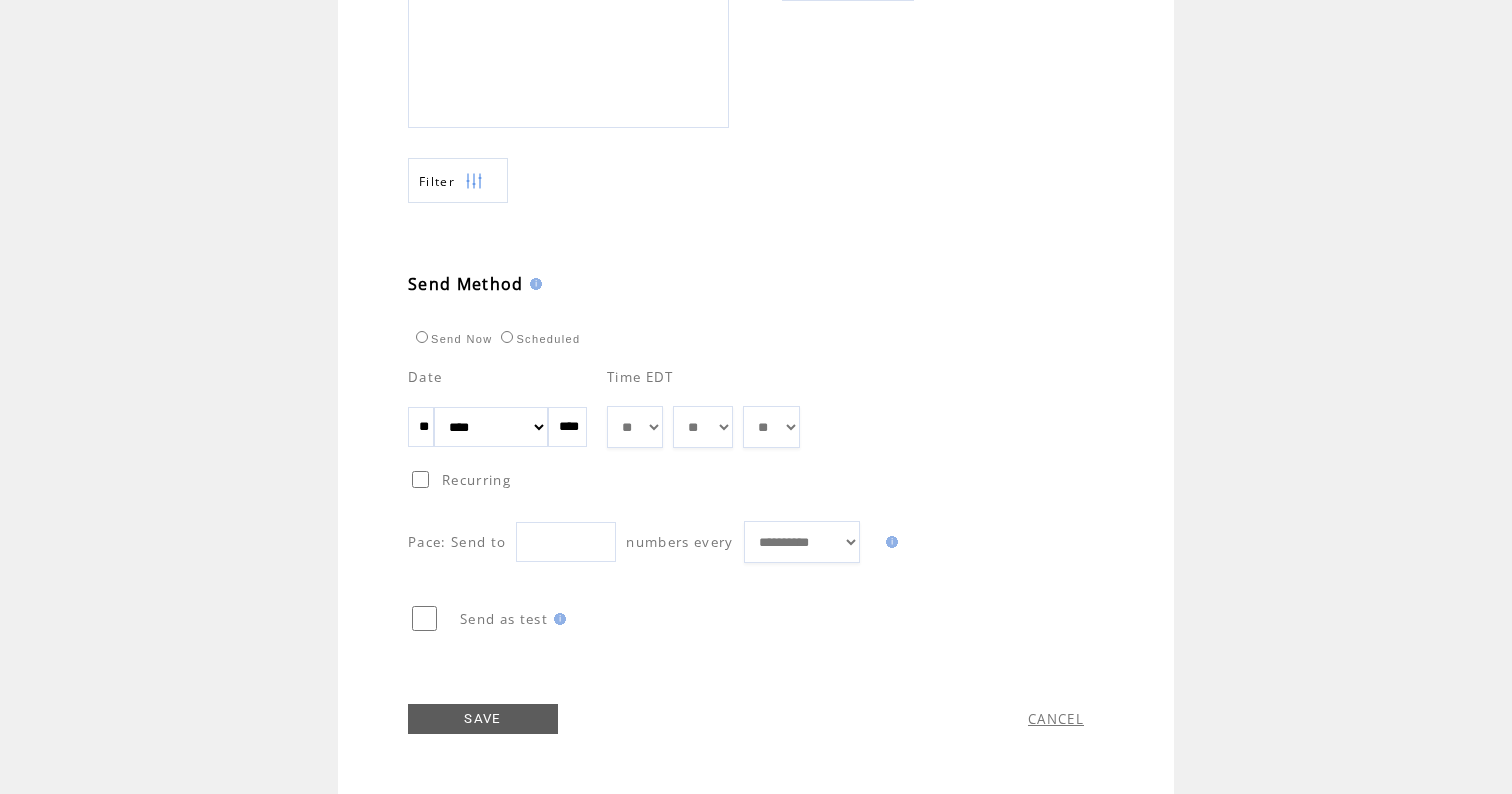 click at bounding box center [566, 542] 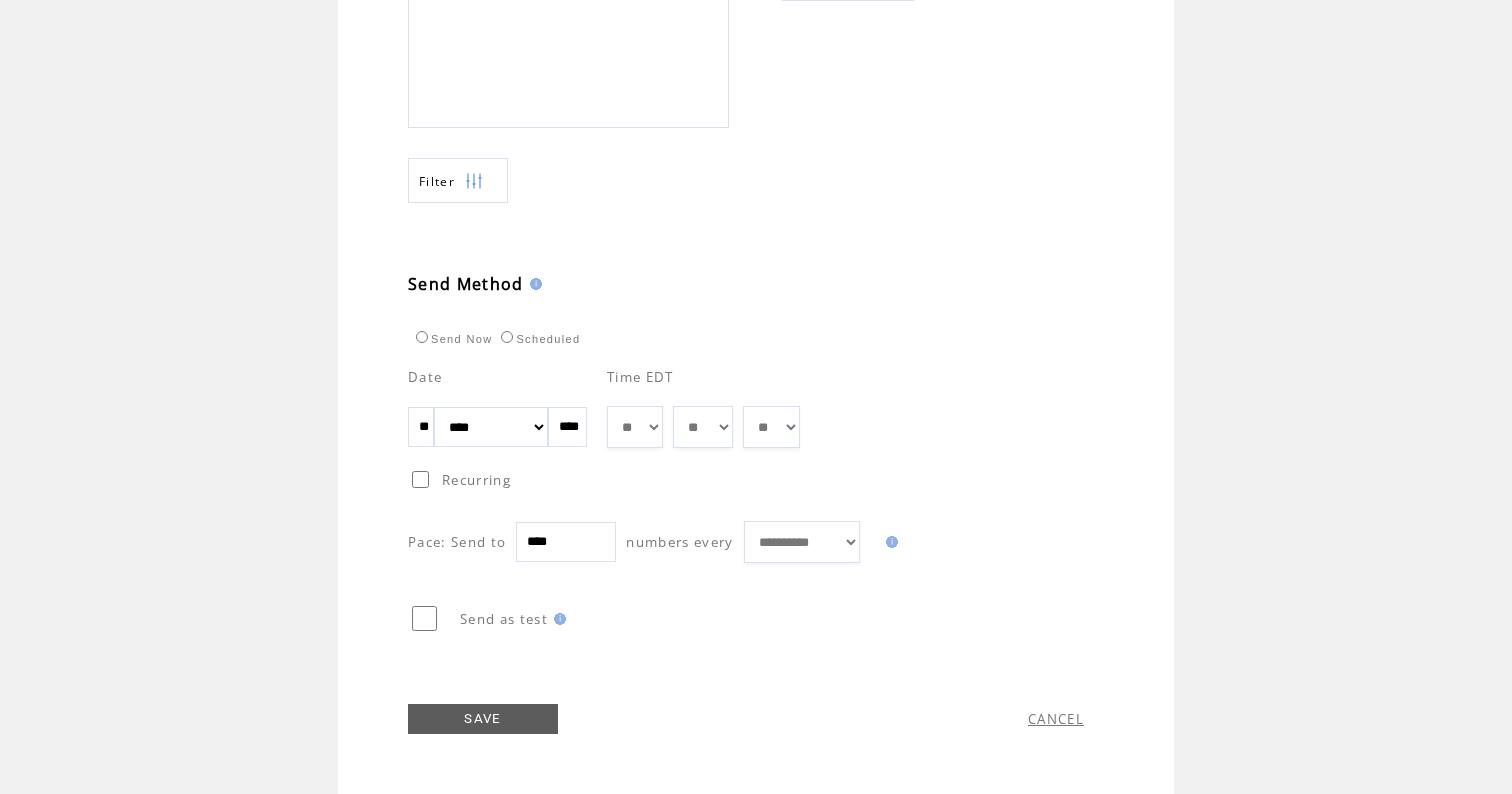 type on "****" 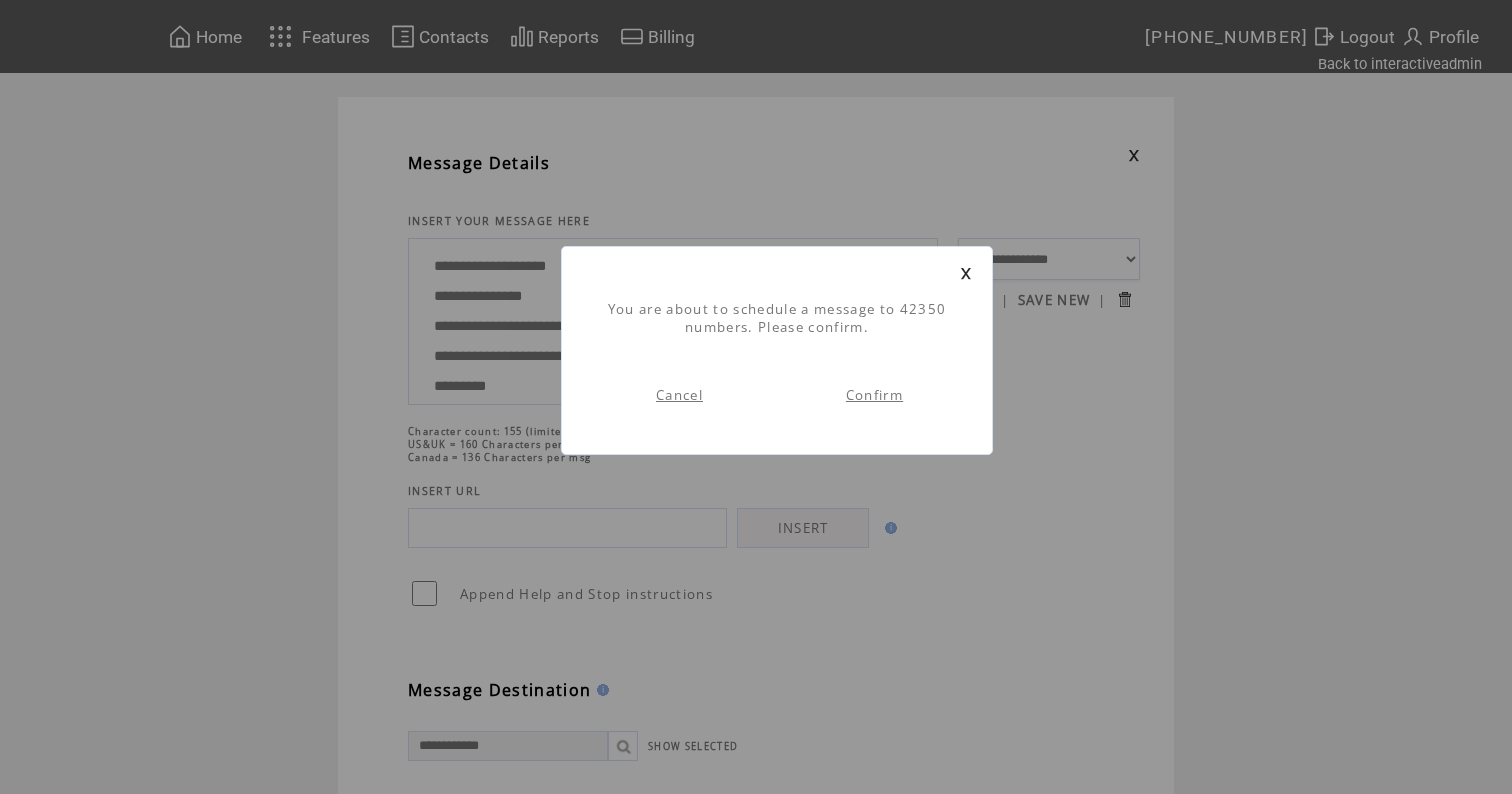 scroll, scrollTop: 1, scrollLeft: 0, axis: vertical 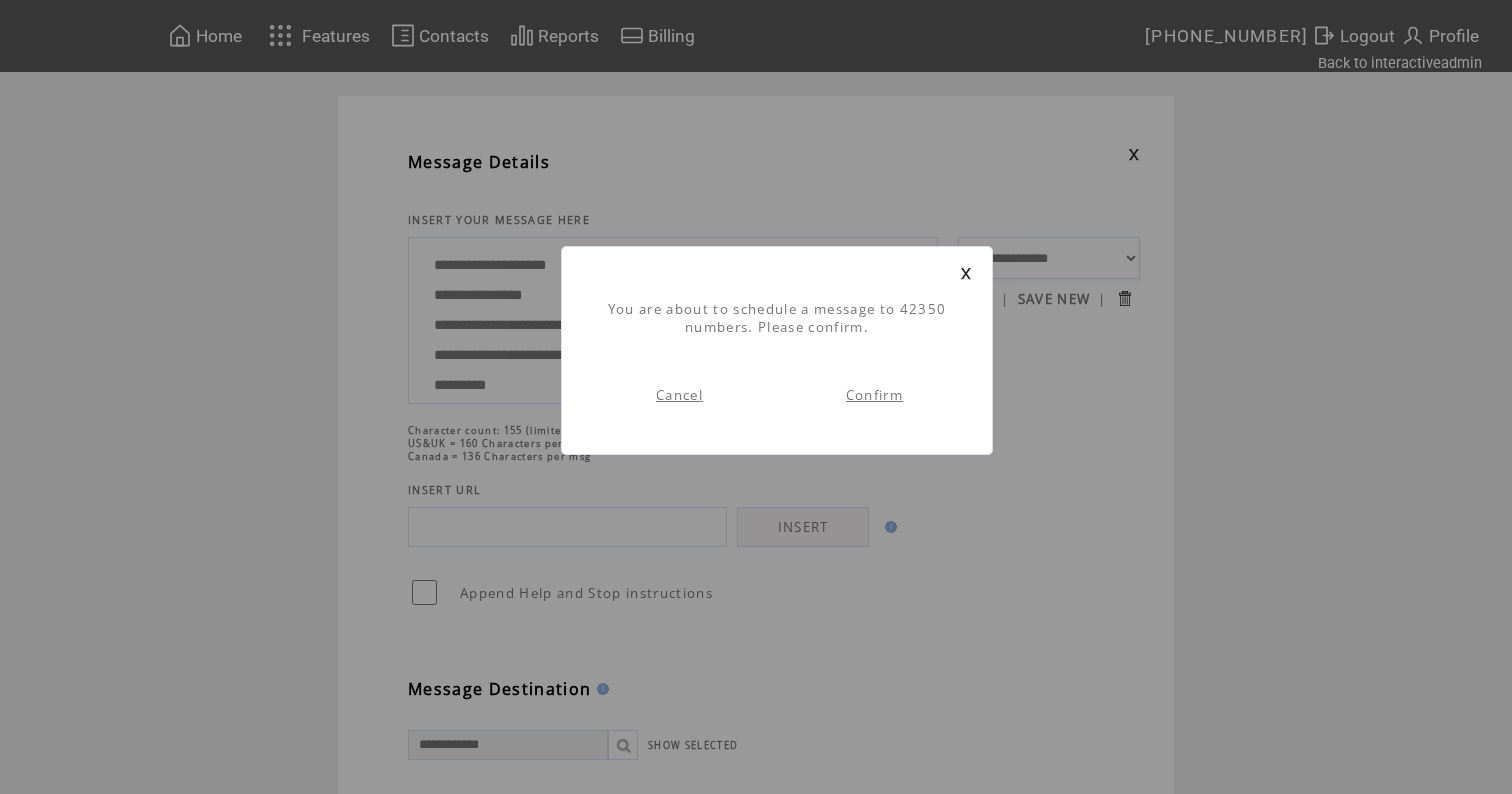 click on "Confirm" at bounding box center (874, 395) 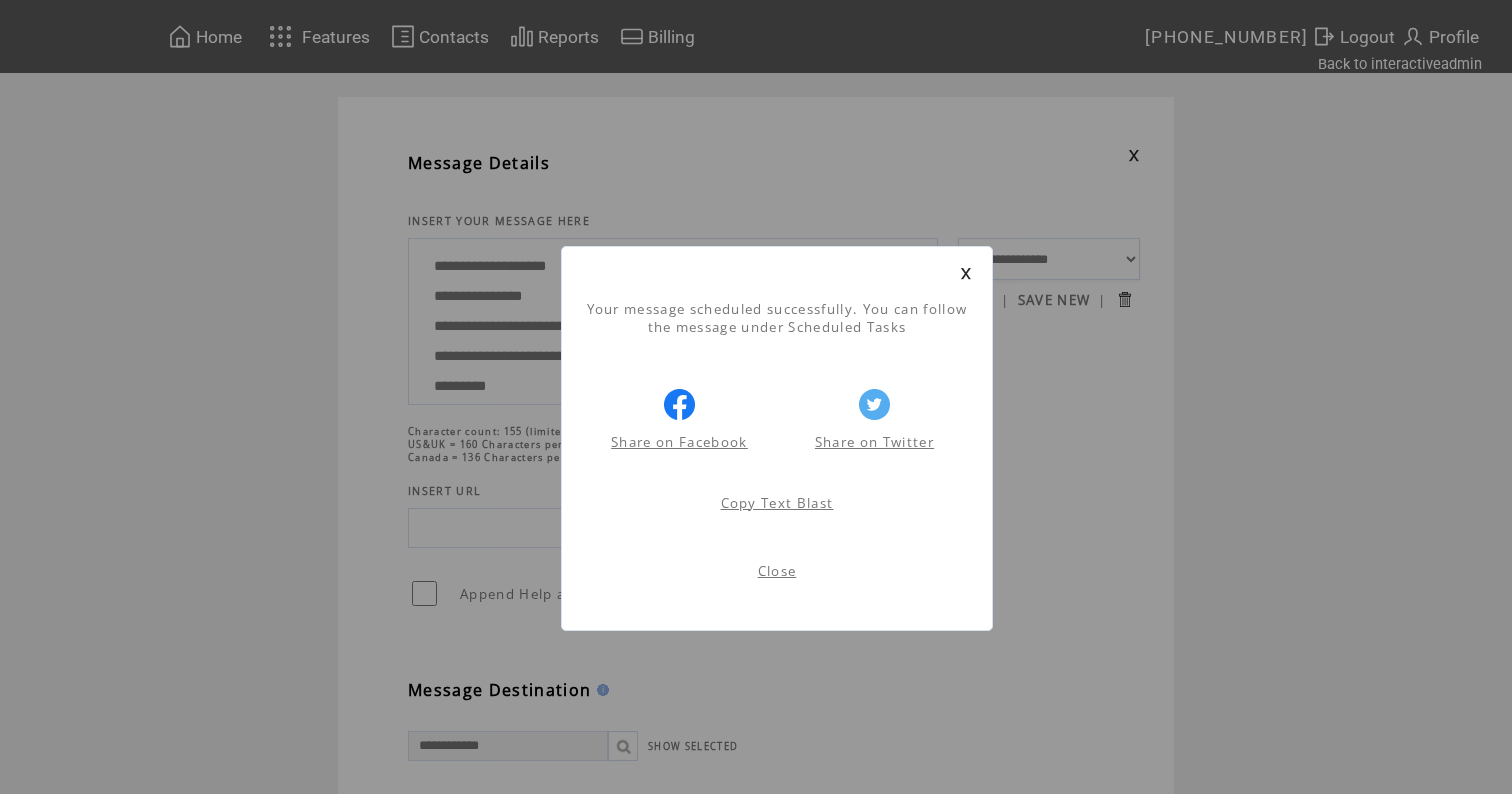scroll, scrollTop: 1, scrollLeft: 0, axis: vertical 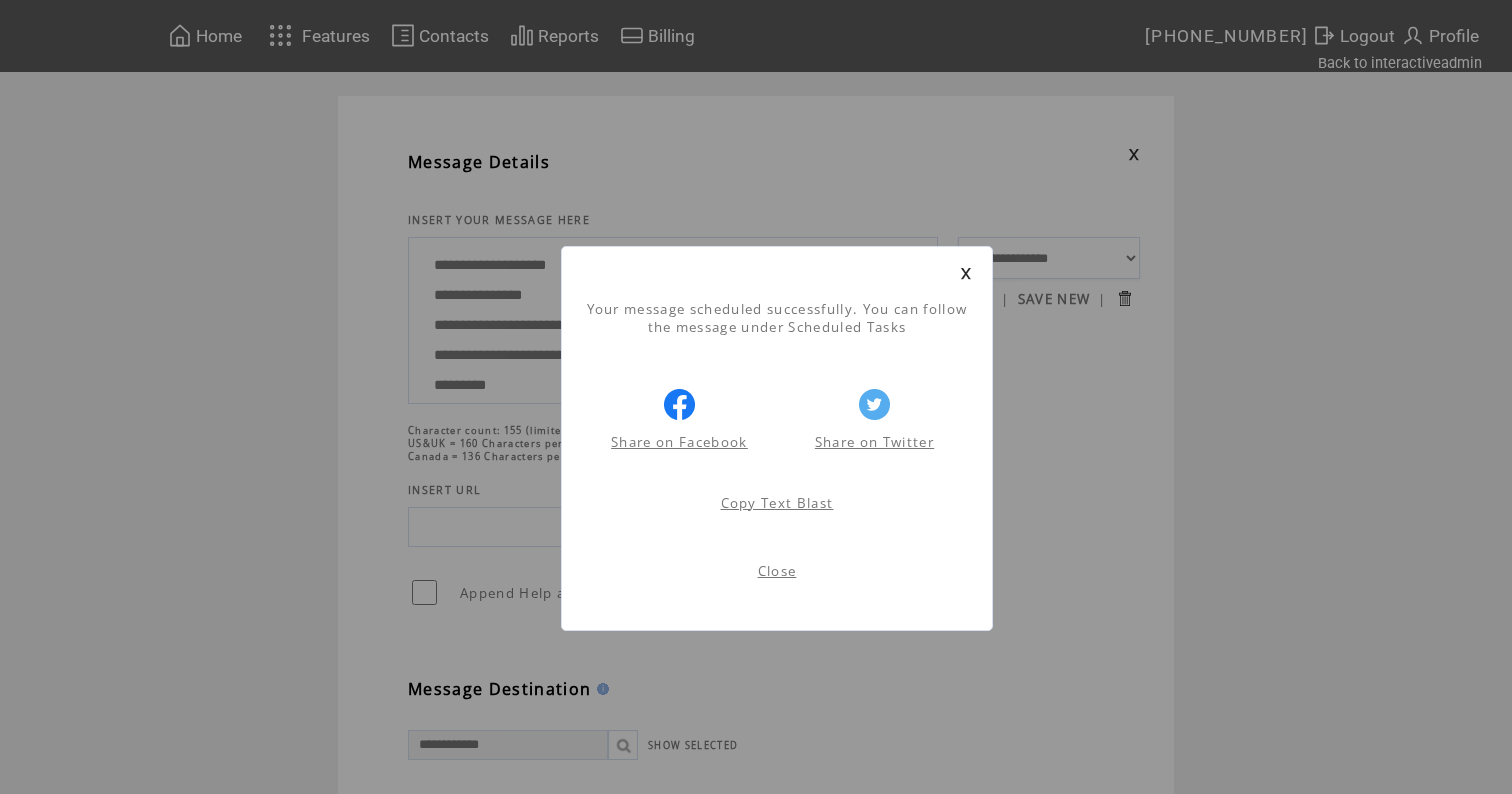 click at bounding box center (966, 273) 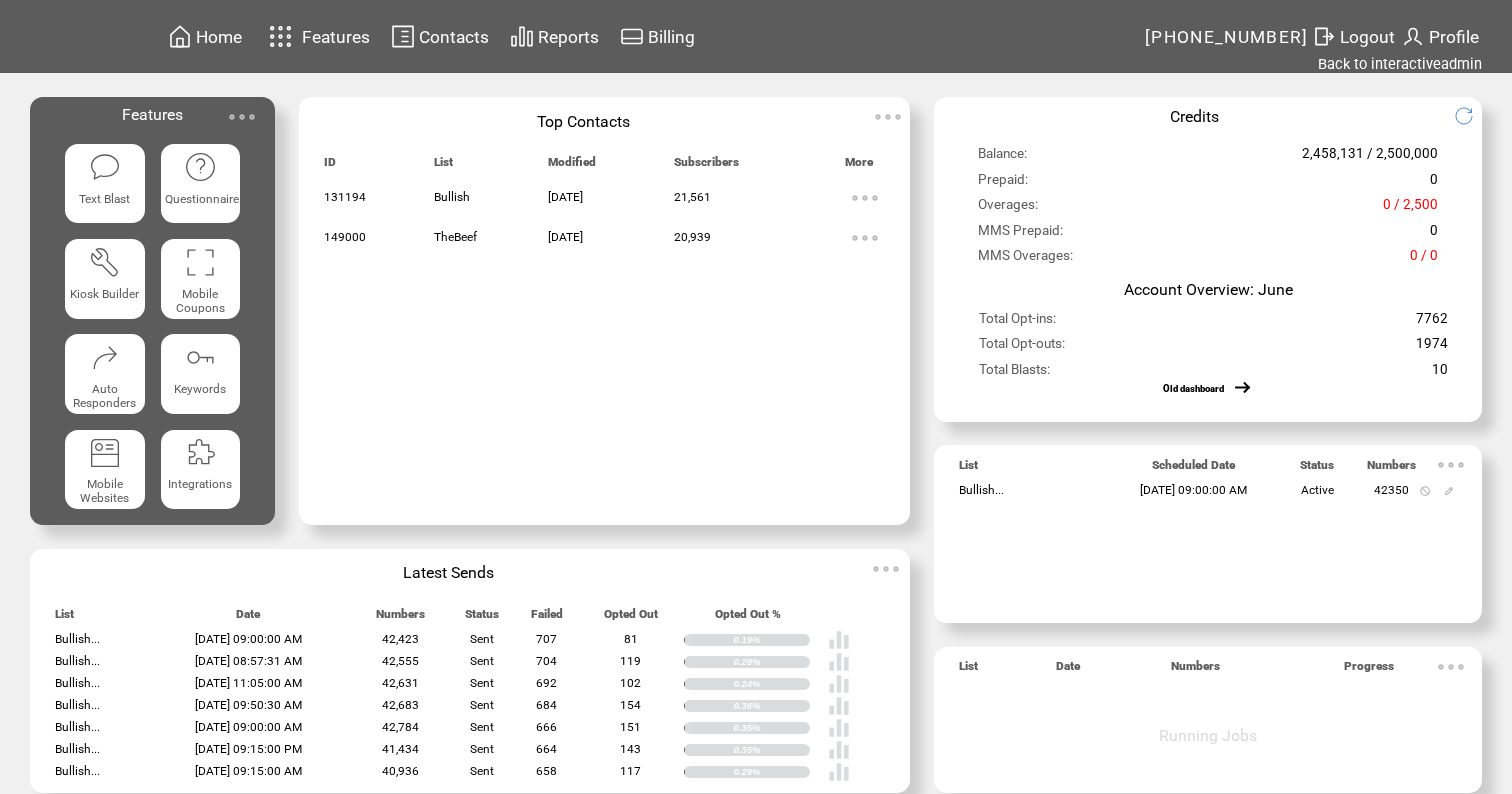 scroll, scrollTop: 0, scrollLeft: 0, axis: both 